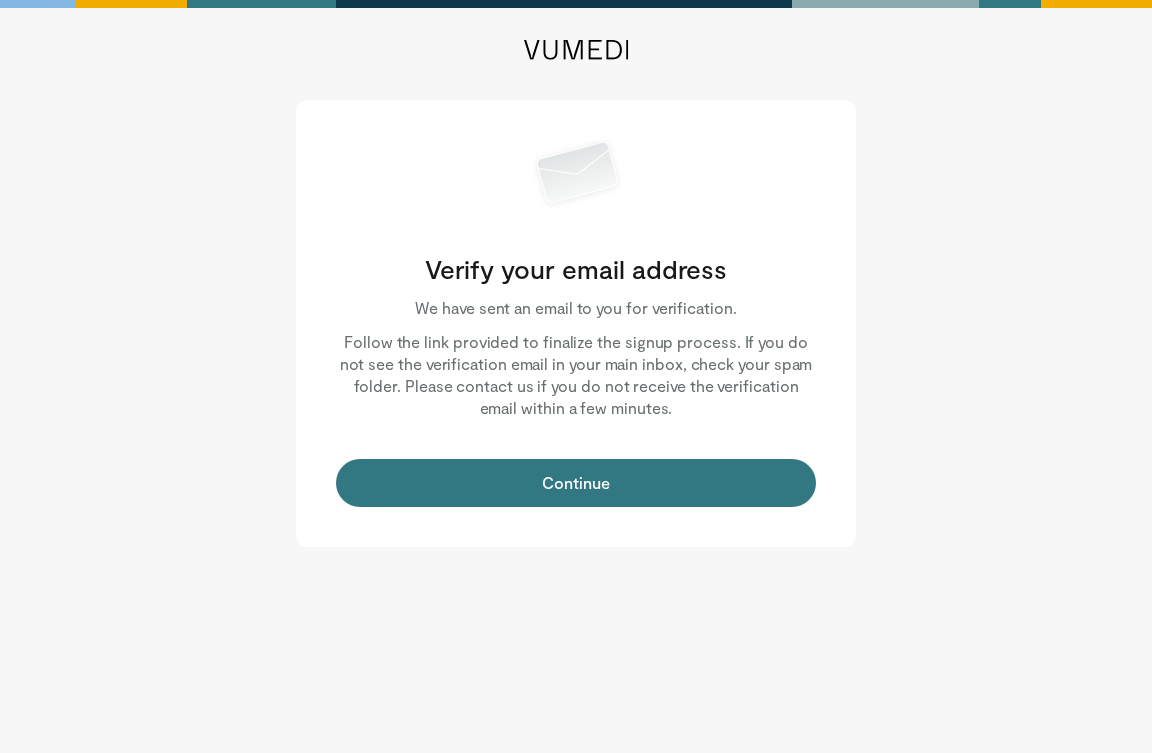 scroll, scrollTop: 0, scrollLeft: 0, axis: both 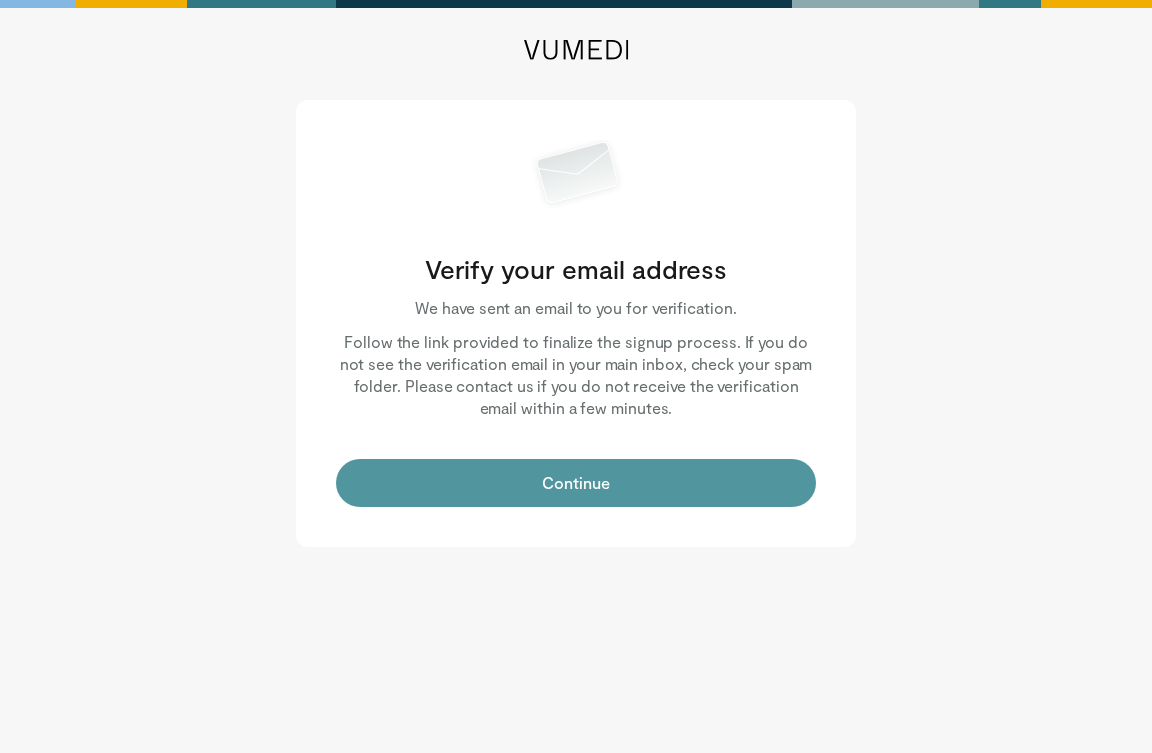 click on "Continue" at bounding box center (576, 483) 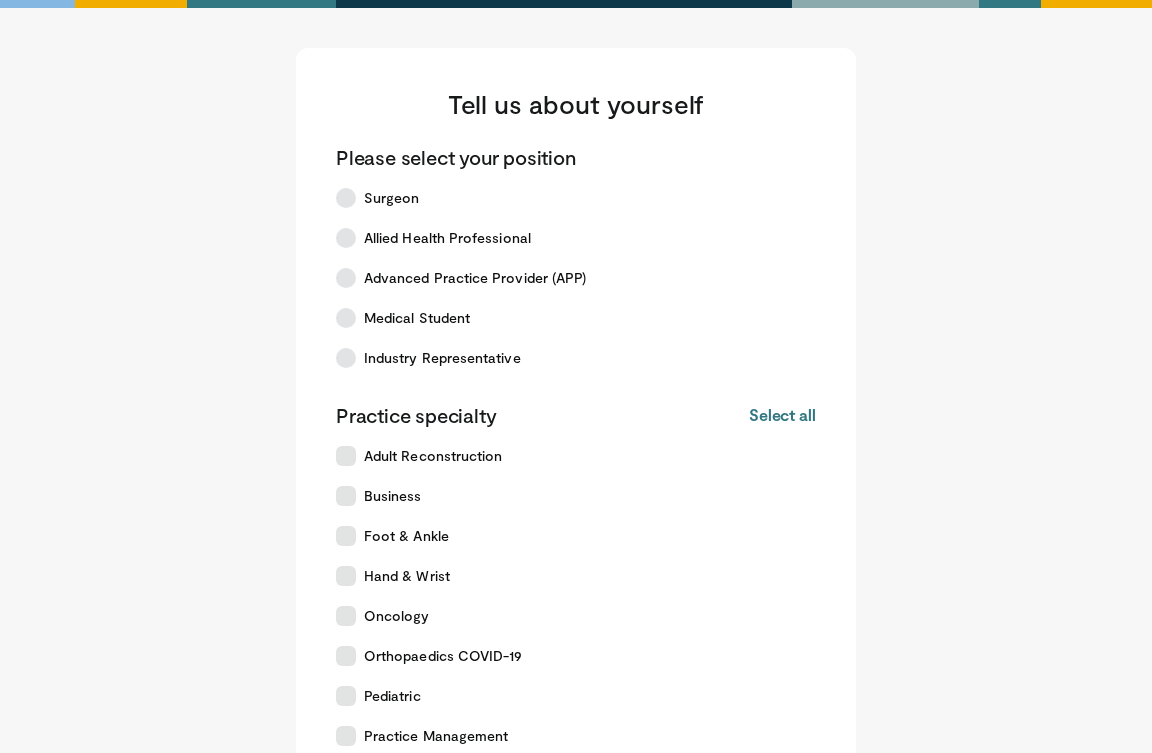 scroll, scrollTop: 0, scrollLeft: 0, axis: both 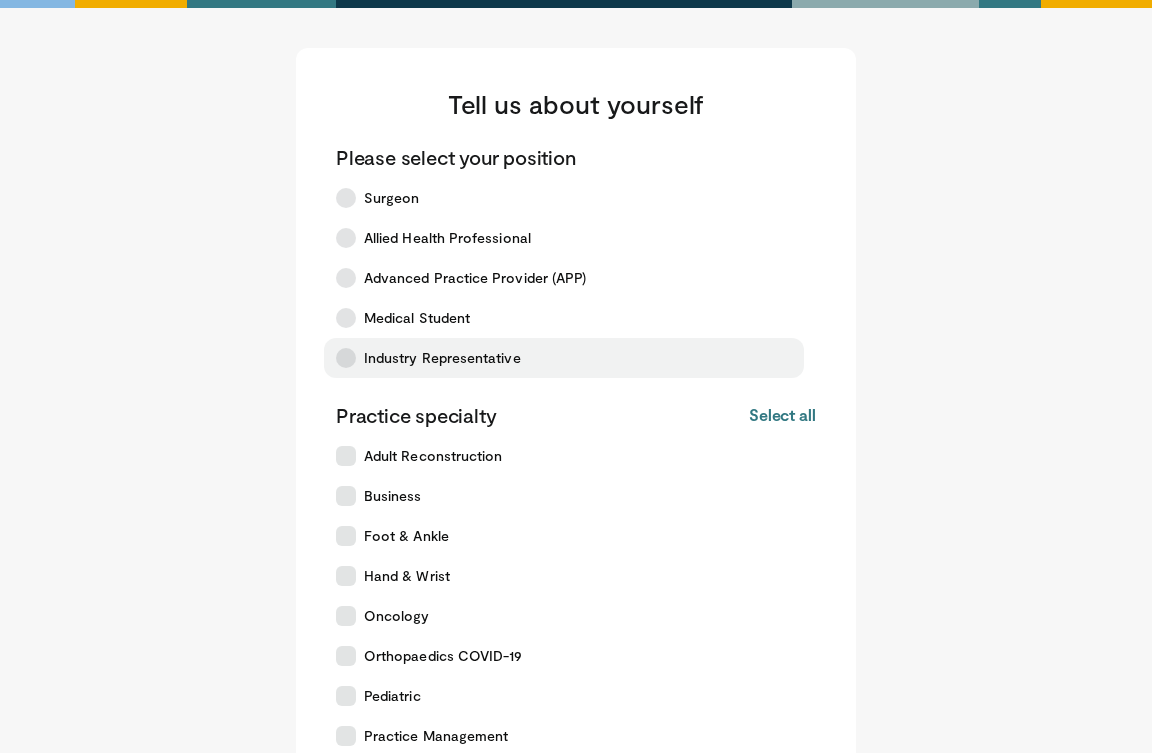 click on "Industry Representative" at bounding box center [442, 358] 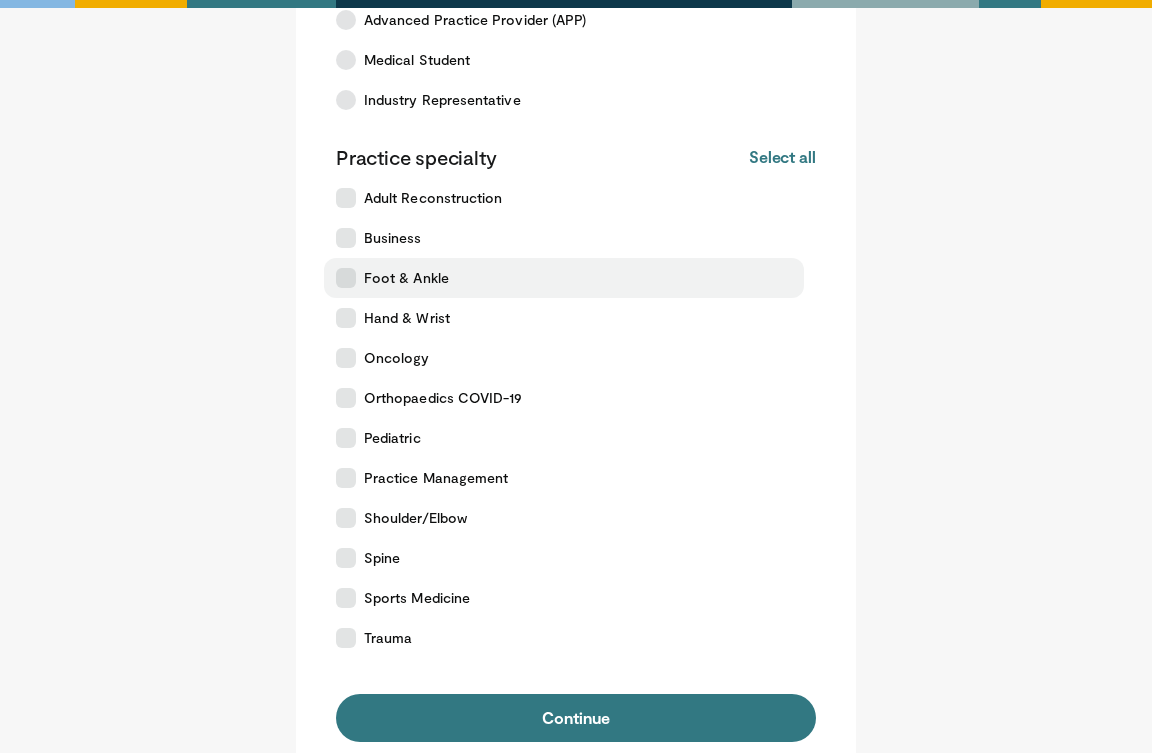 scroll, scrollTop: 267, scrollLeft: 0, axis: vertical 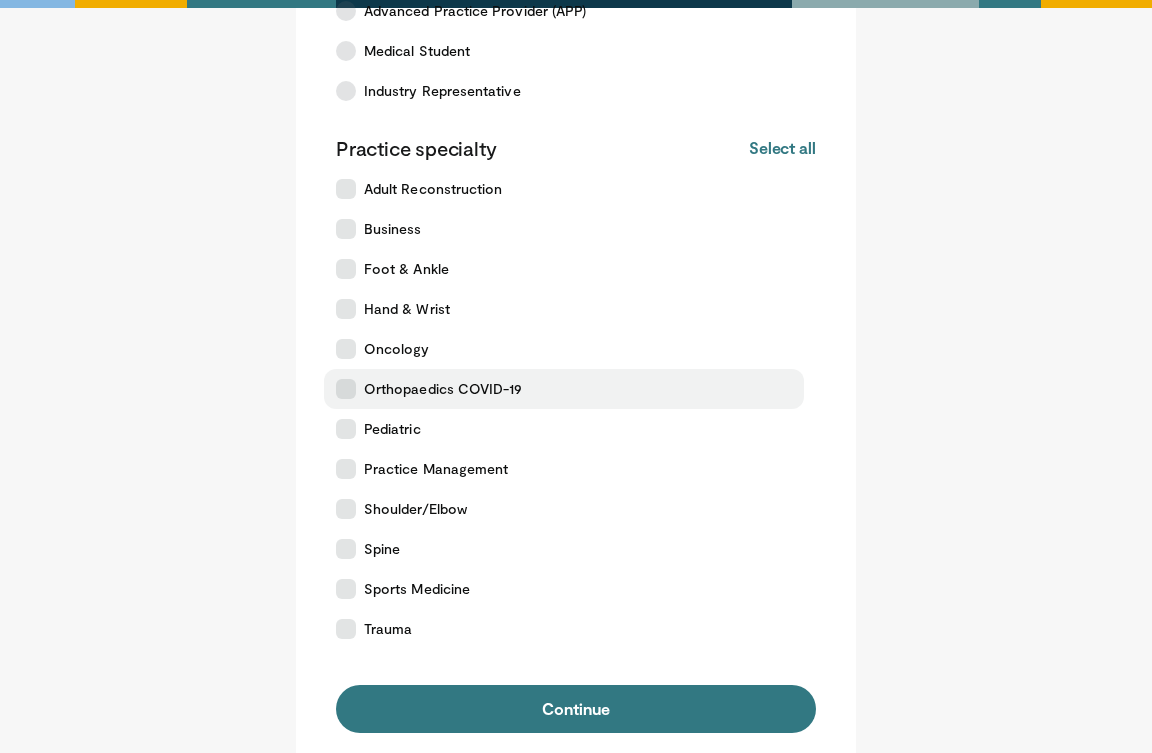 click on "Orthopaedics COVID-19" at bounding box center [443, 389] 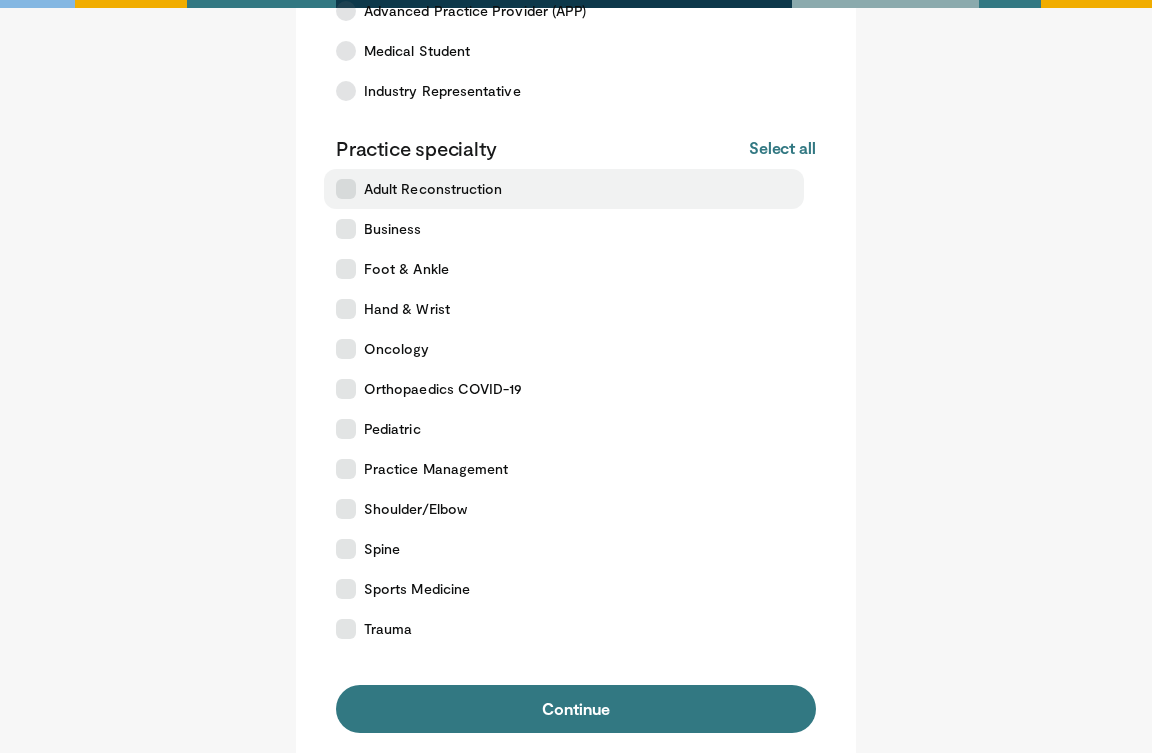 click on "Adult Reconstruction" at bounding box center (564, 189) 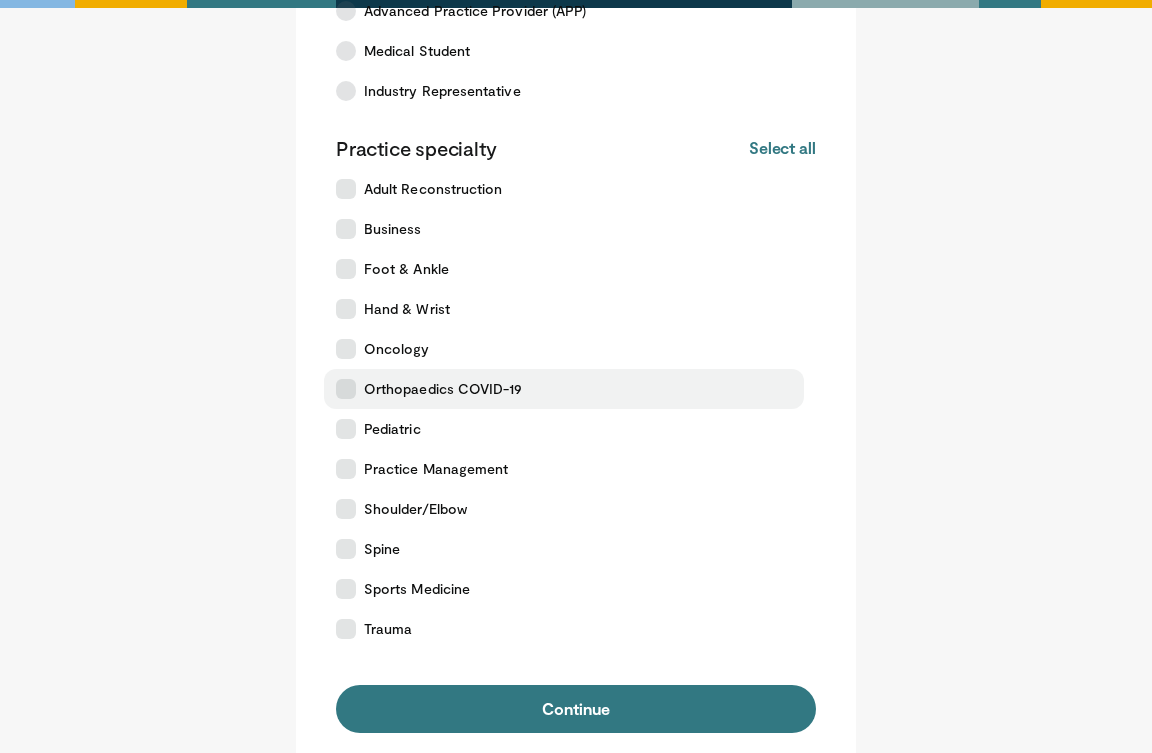 click on "Orthopaedics COVID-19" at bounding box center [443, 389] 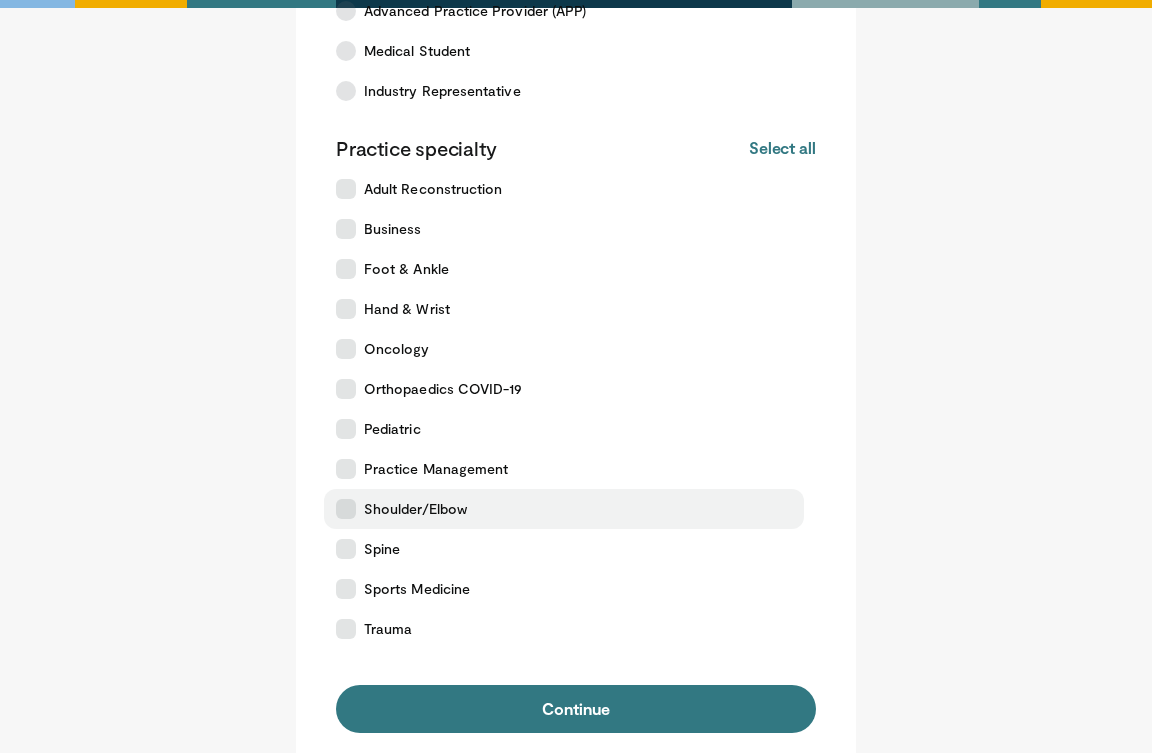 click on "Shoulder/Elbow" at bounding box center [564, 509] 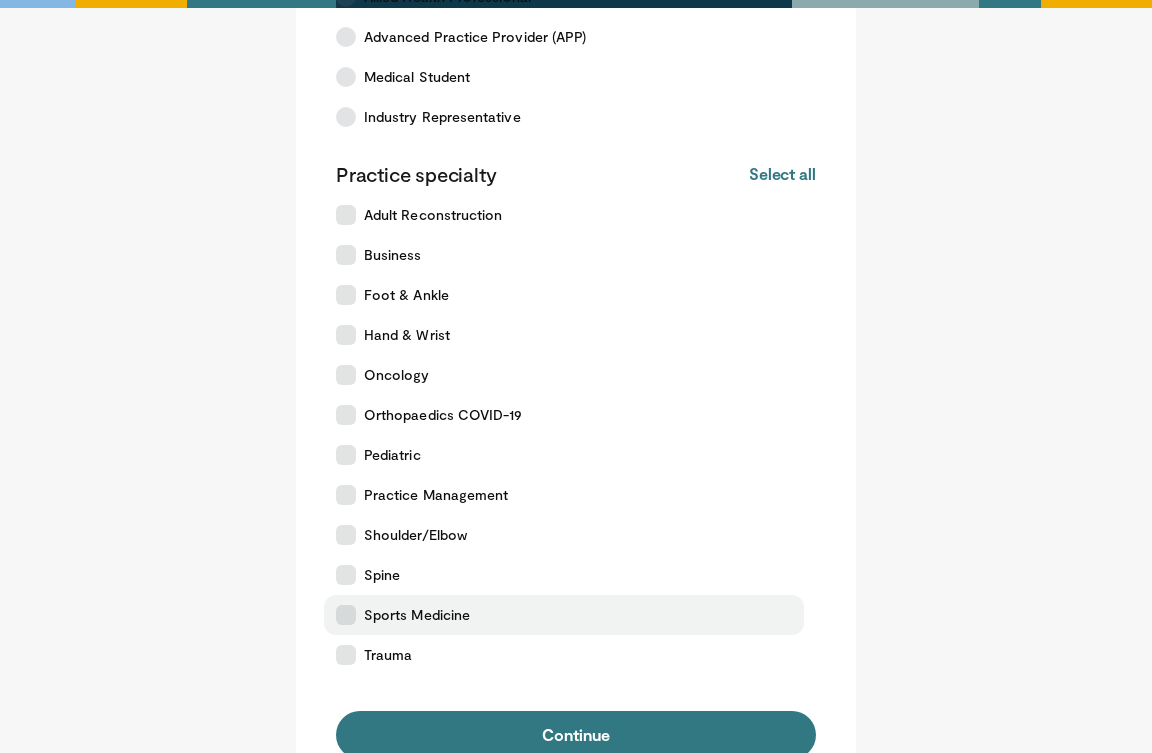 scroll, scrollTop: 240, scrollLeft: 0, axis: vertical 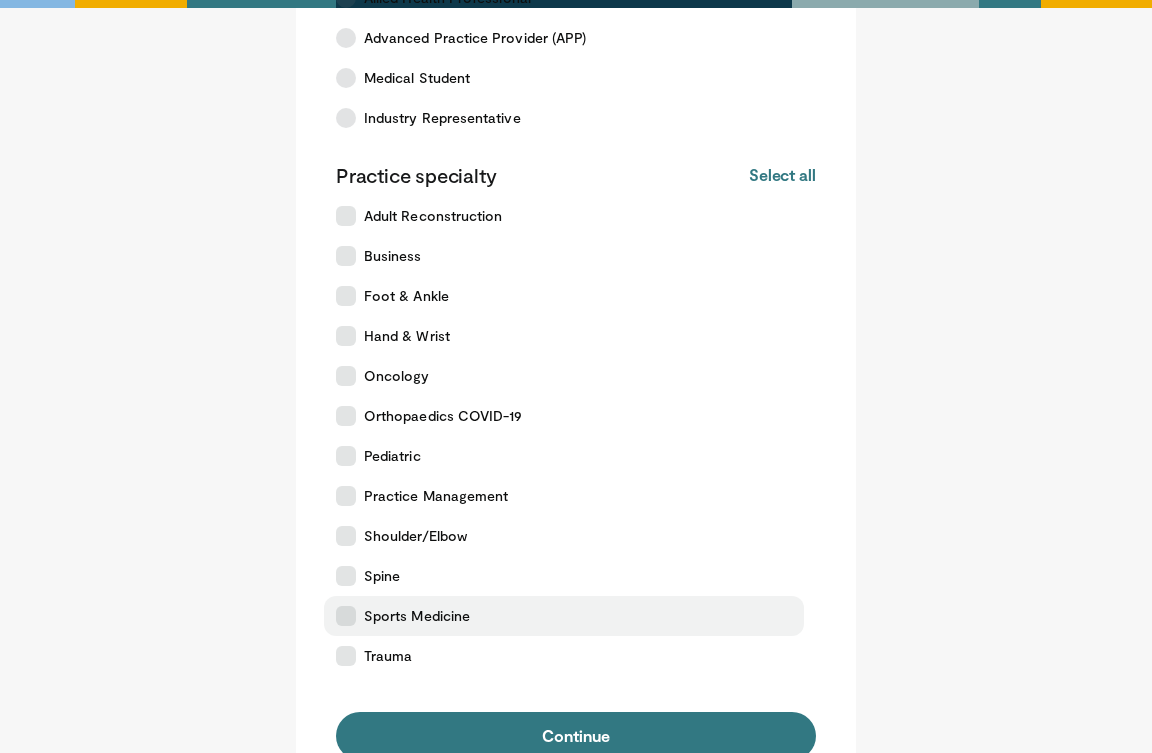 click on "Spine" at bounding box center (564, 576) 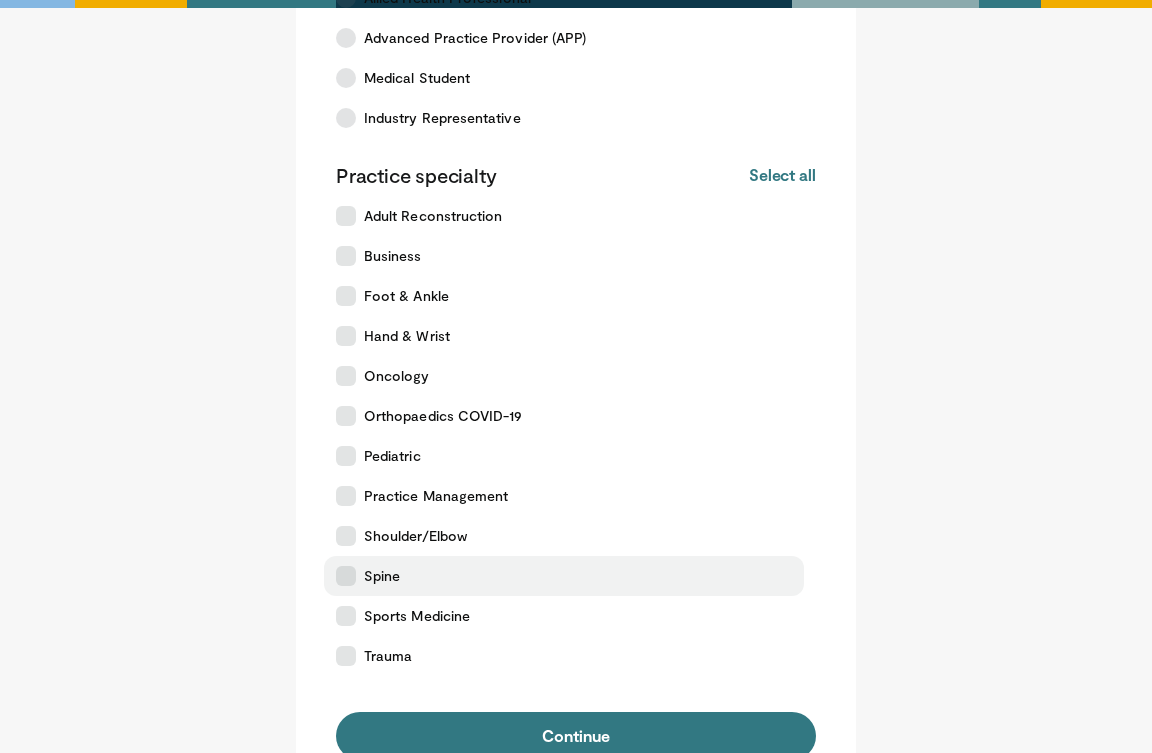 click on "Spine" at bounding box center [564, 576] 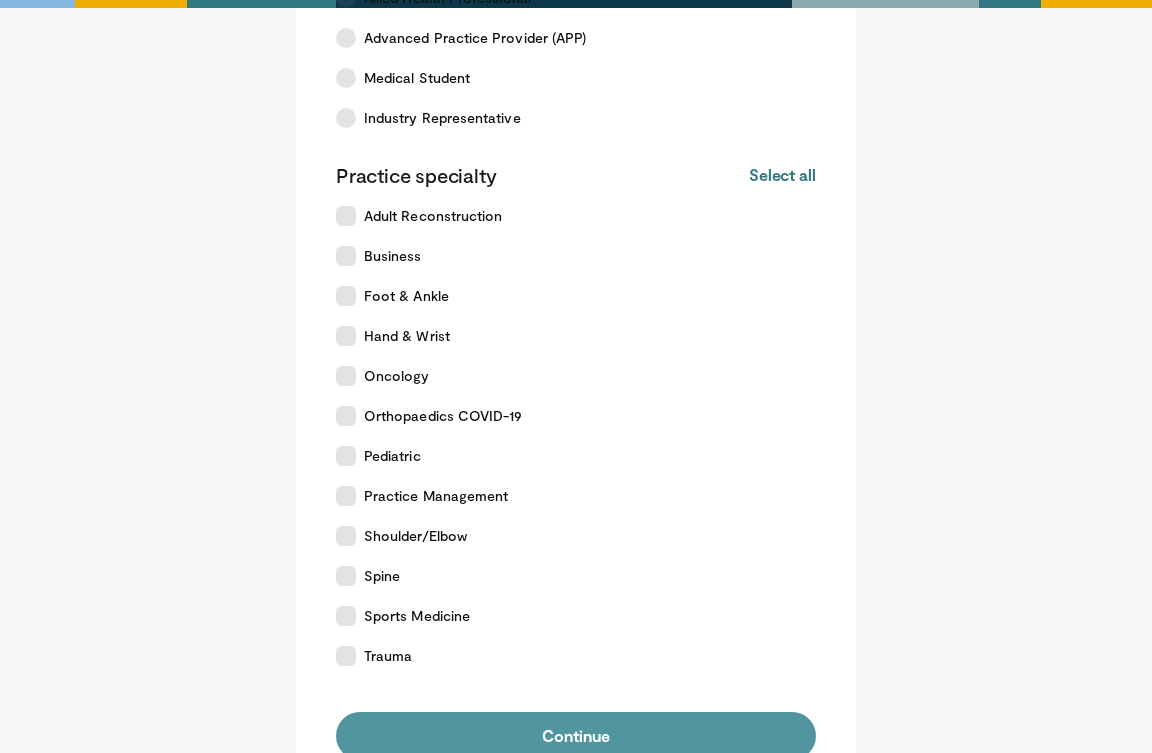 click on "Continue" at bounding box center (576, 736) 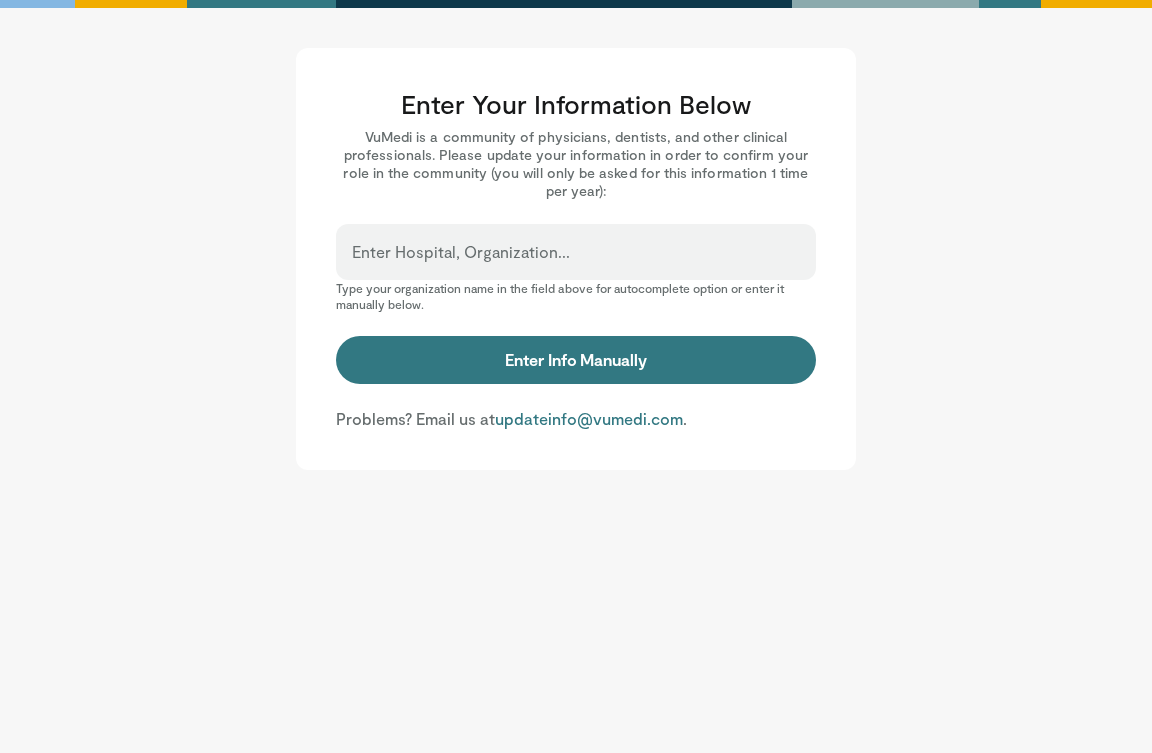 scroll, scrollTop: 0, scrollLeft: 0, axis: both 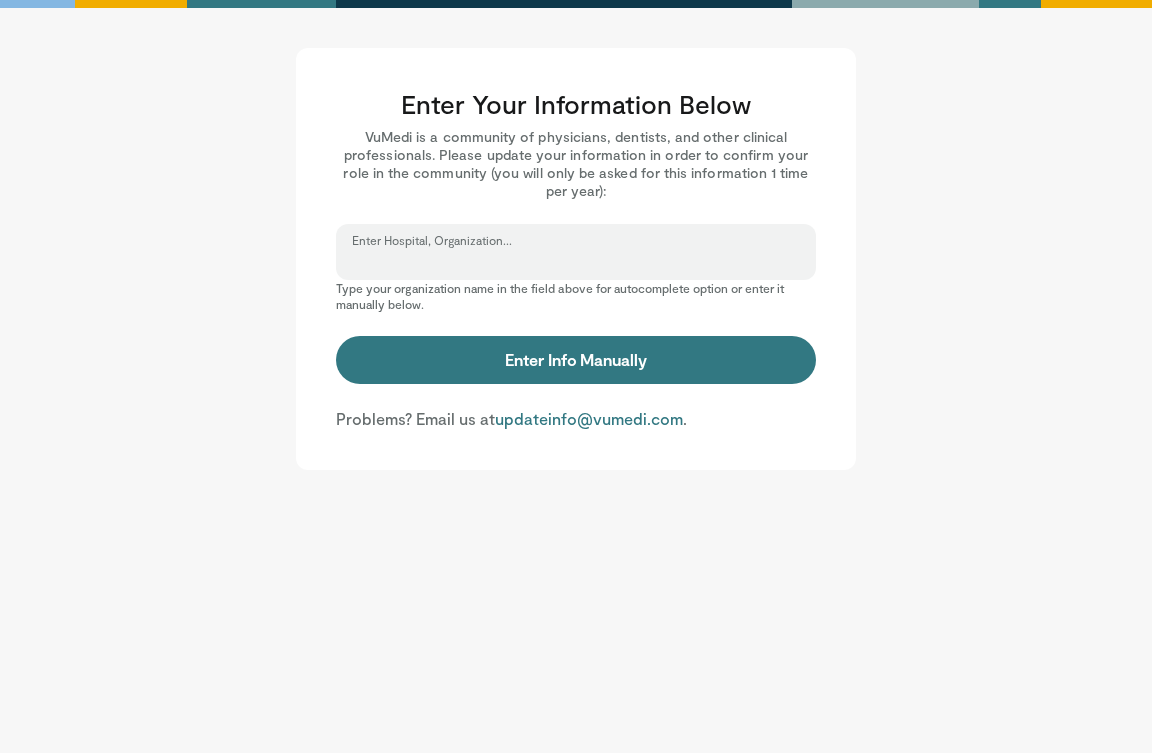 click on "Enter Hospital, Organization..." at bounding box center (576, 261) 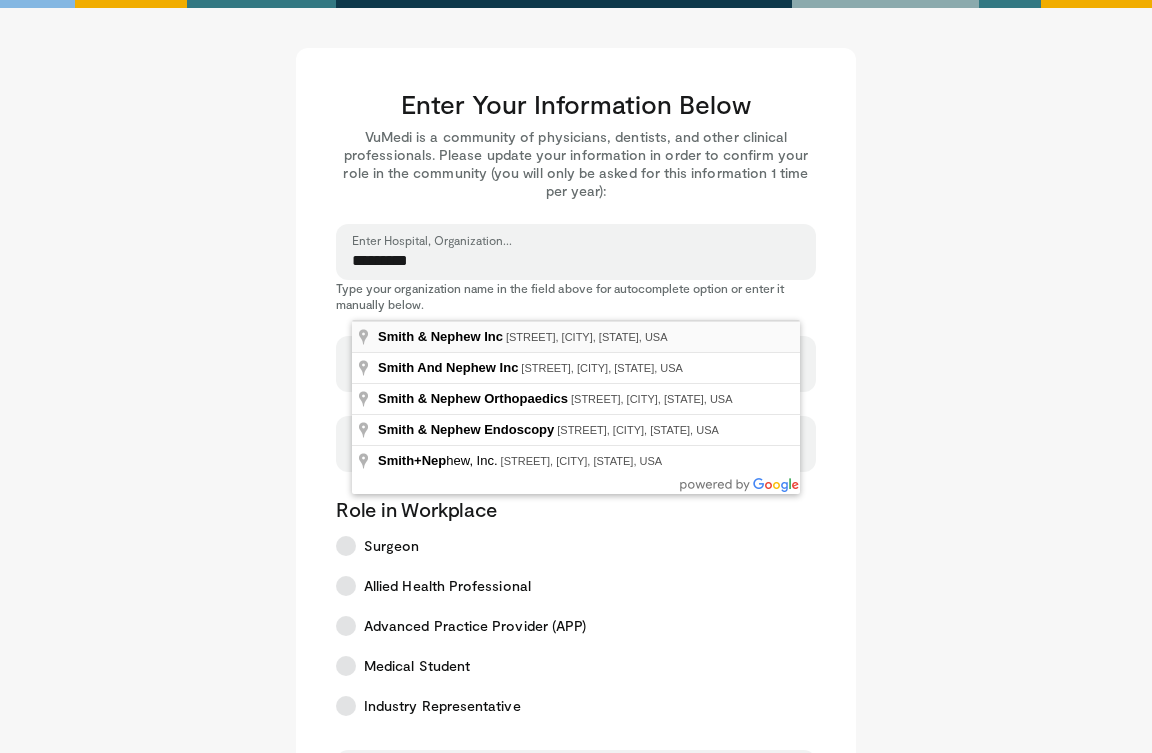 type on "**********" 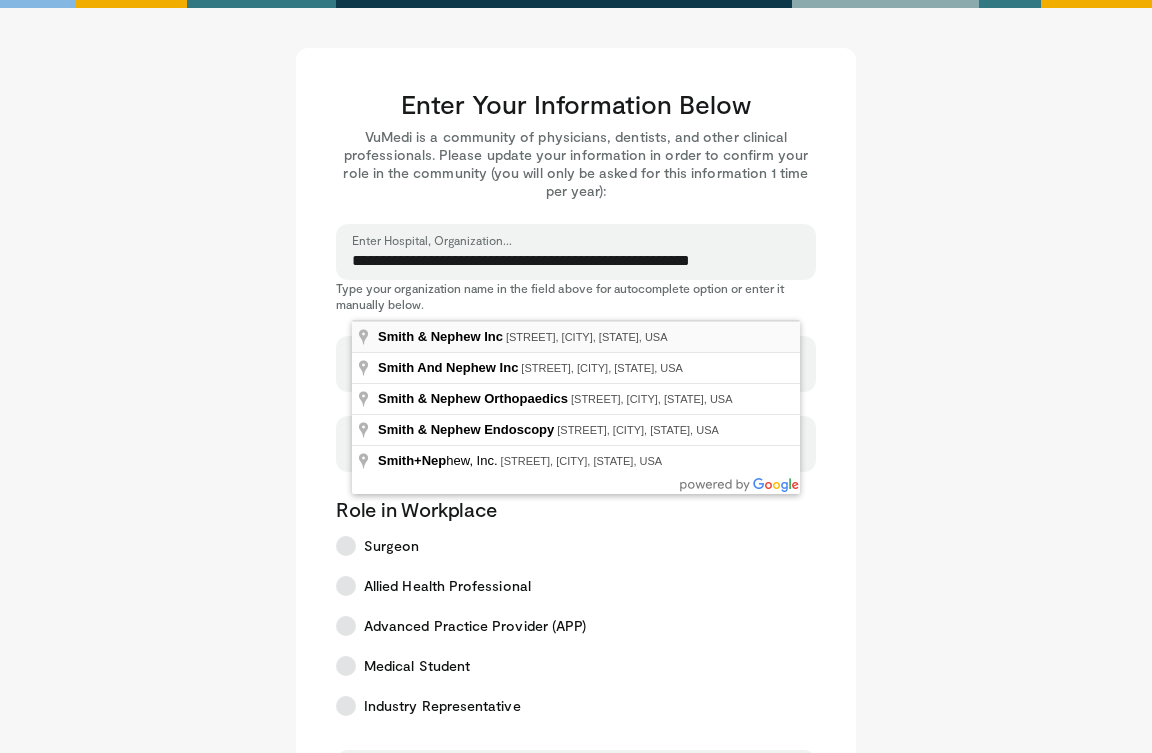 select on "**" 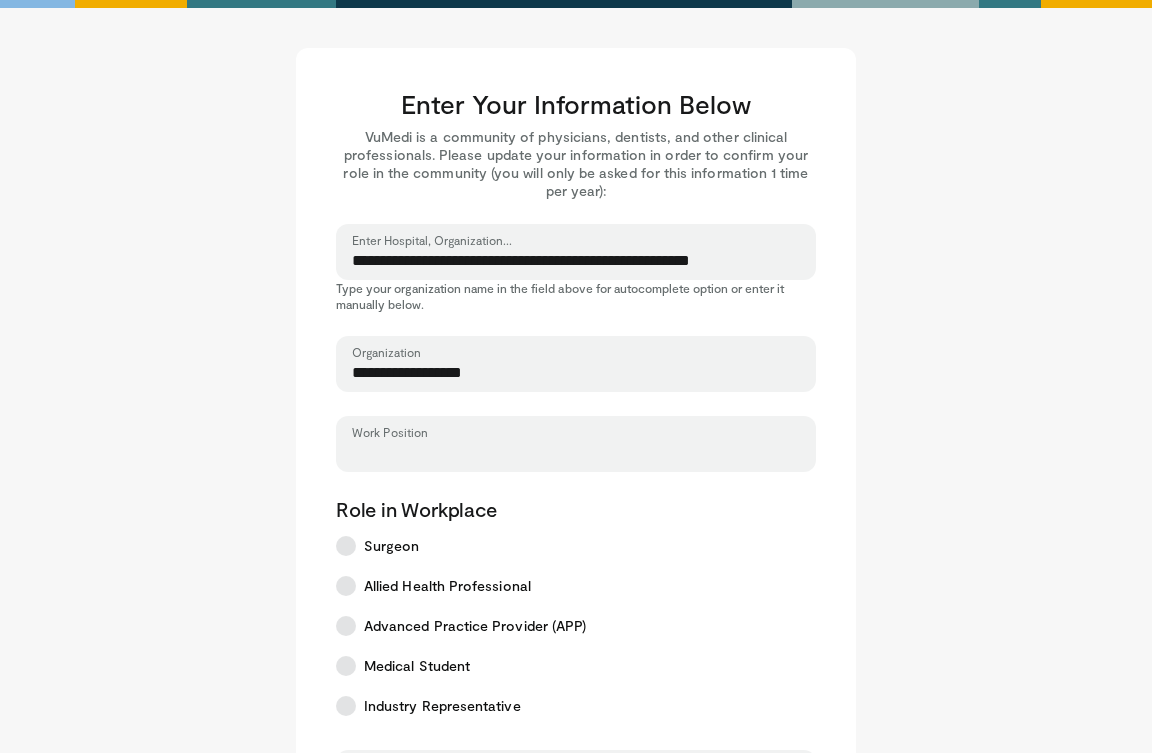 click on "Work Position" at bounding box center (576, 453) 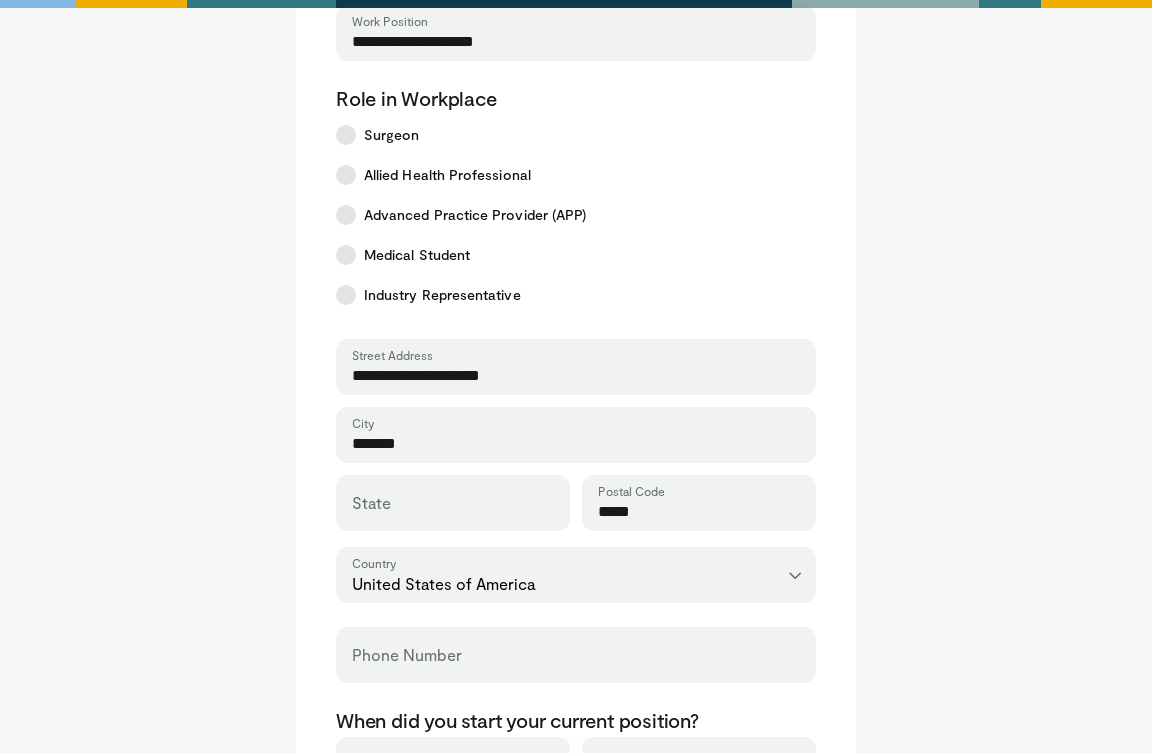 scroll, scrollTop: 877, scrollLeft: 0, axis: vertical 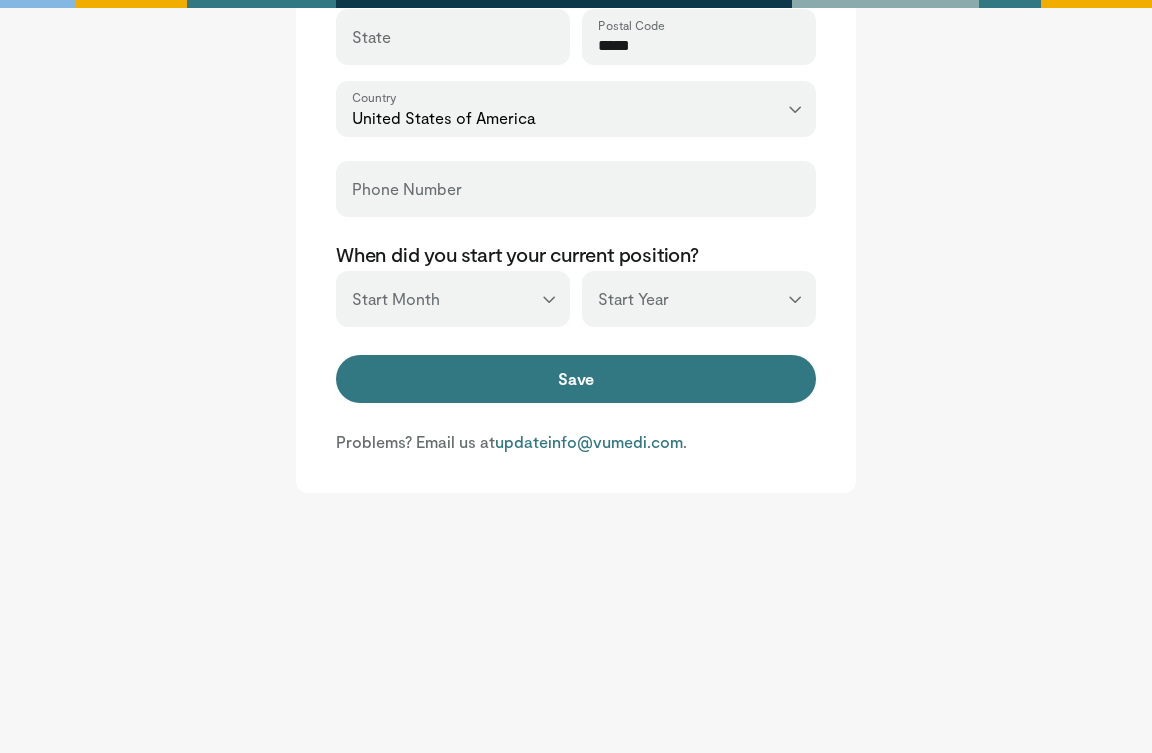 type on "**********" 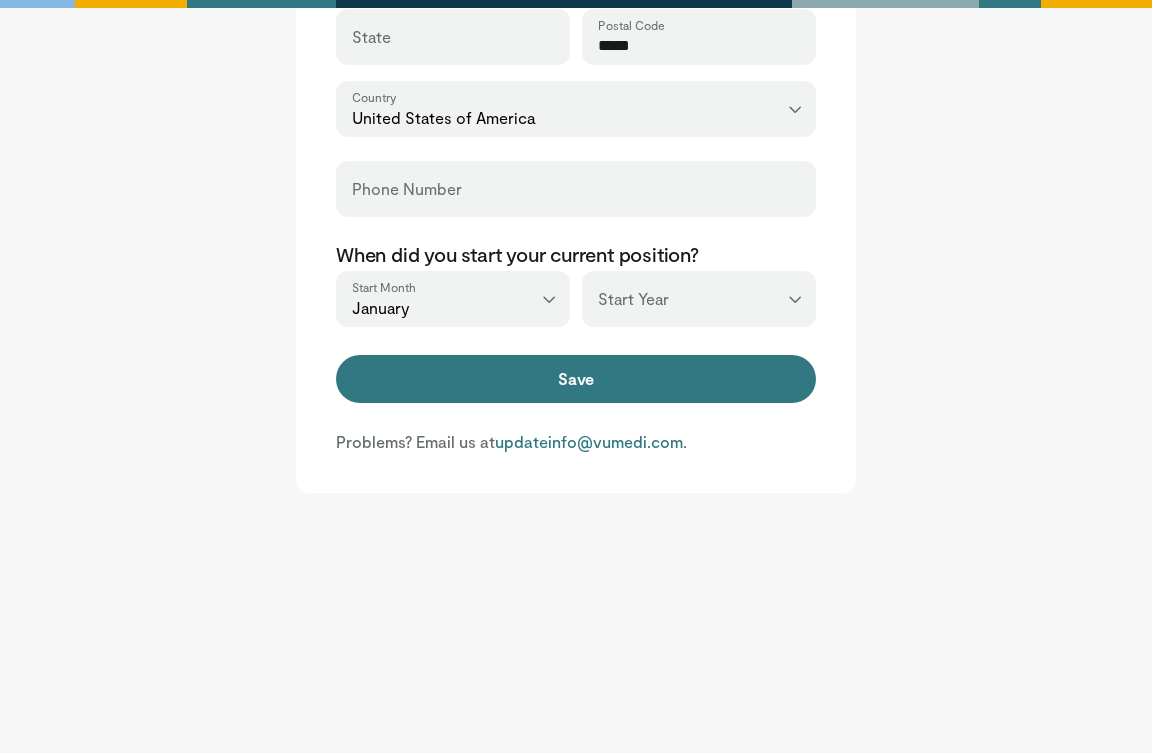 select on "****" 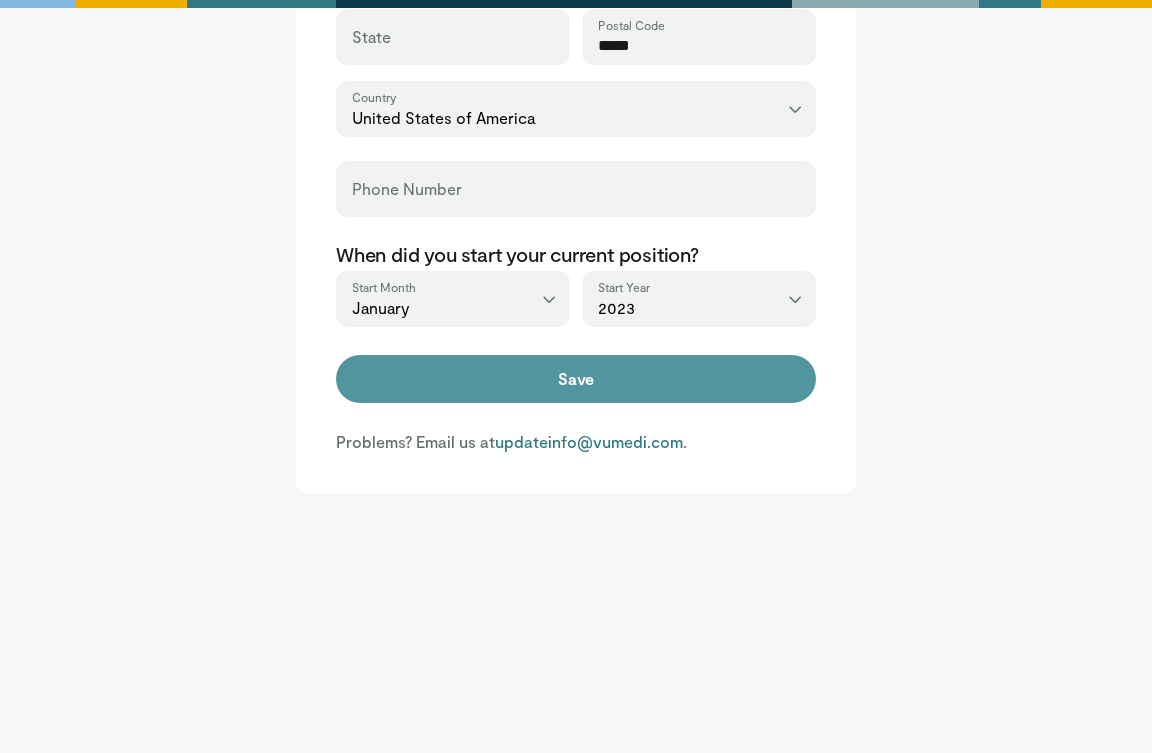click on "Save" at bounding box center (576, 379) 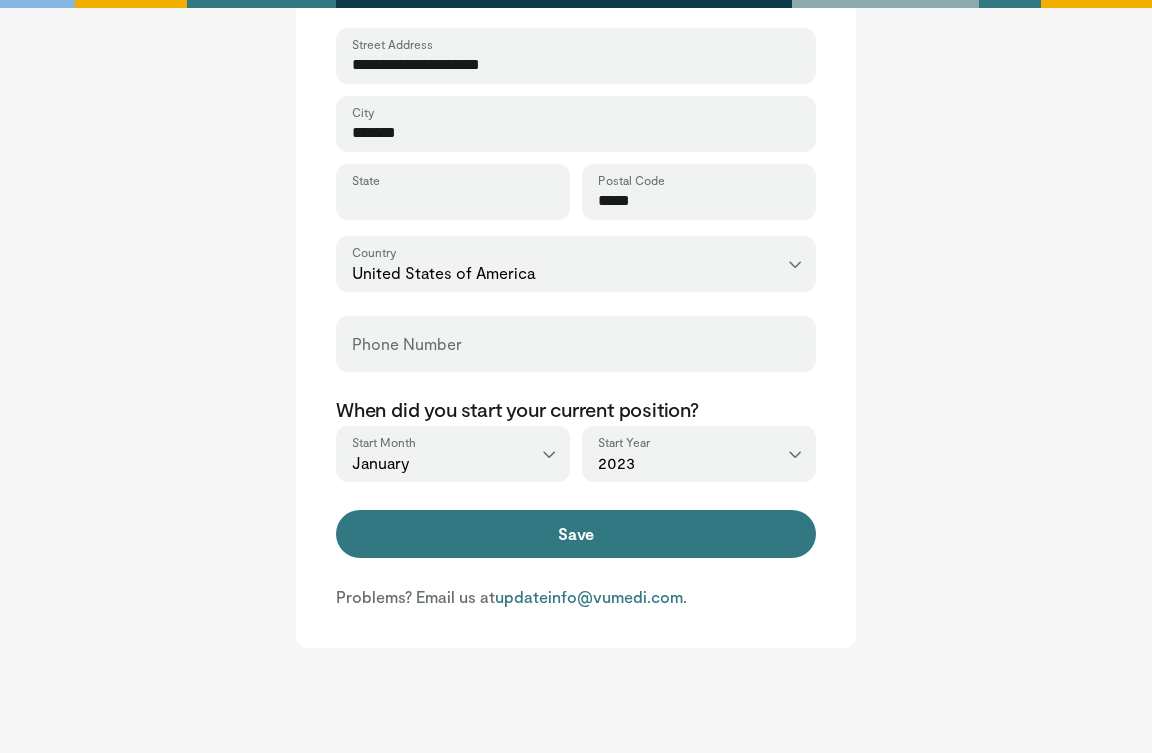scroll, scrollTop: 721, scrollLeft: 0, axis: vertical 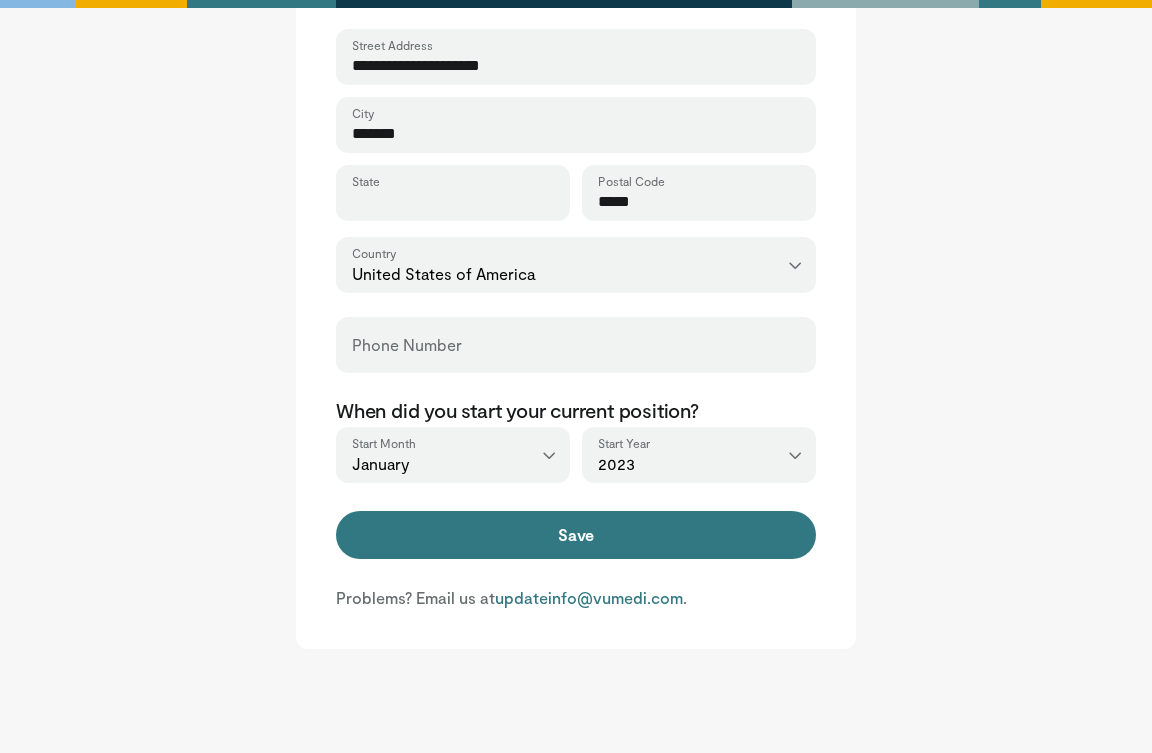 click on "State" at bounding box center (453, 202) 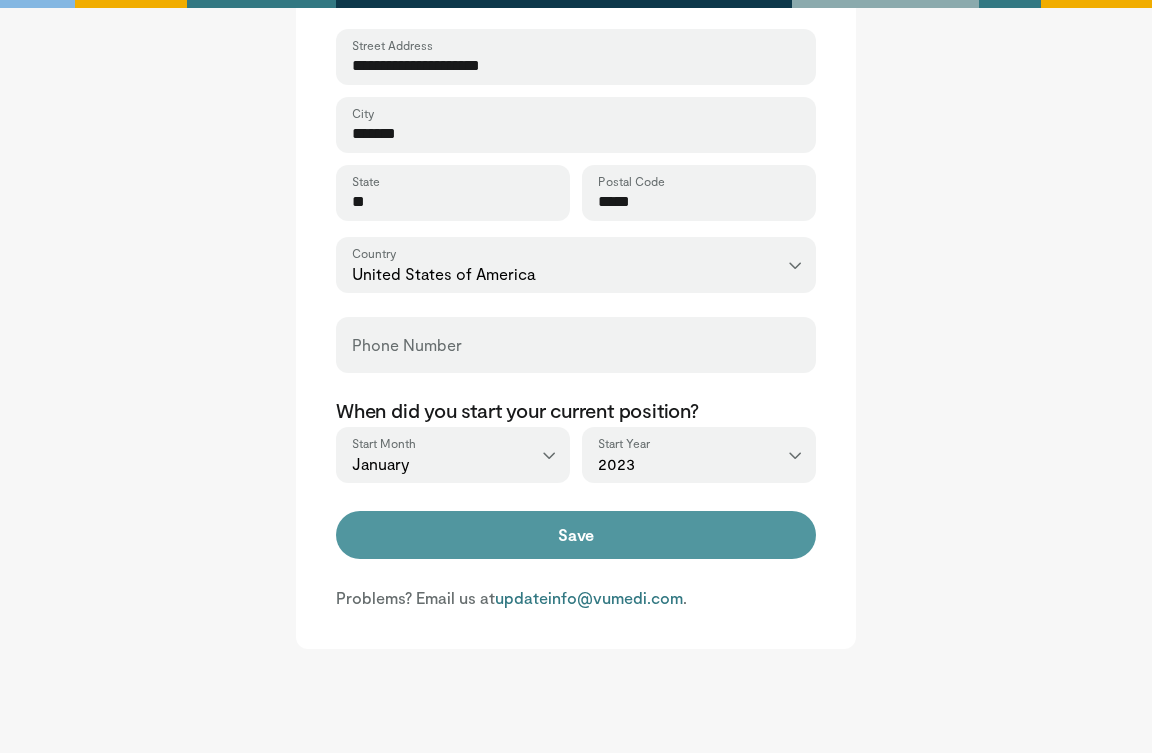 type on "**" 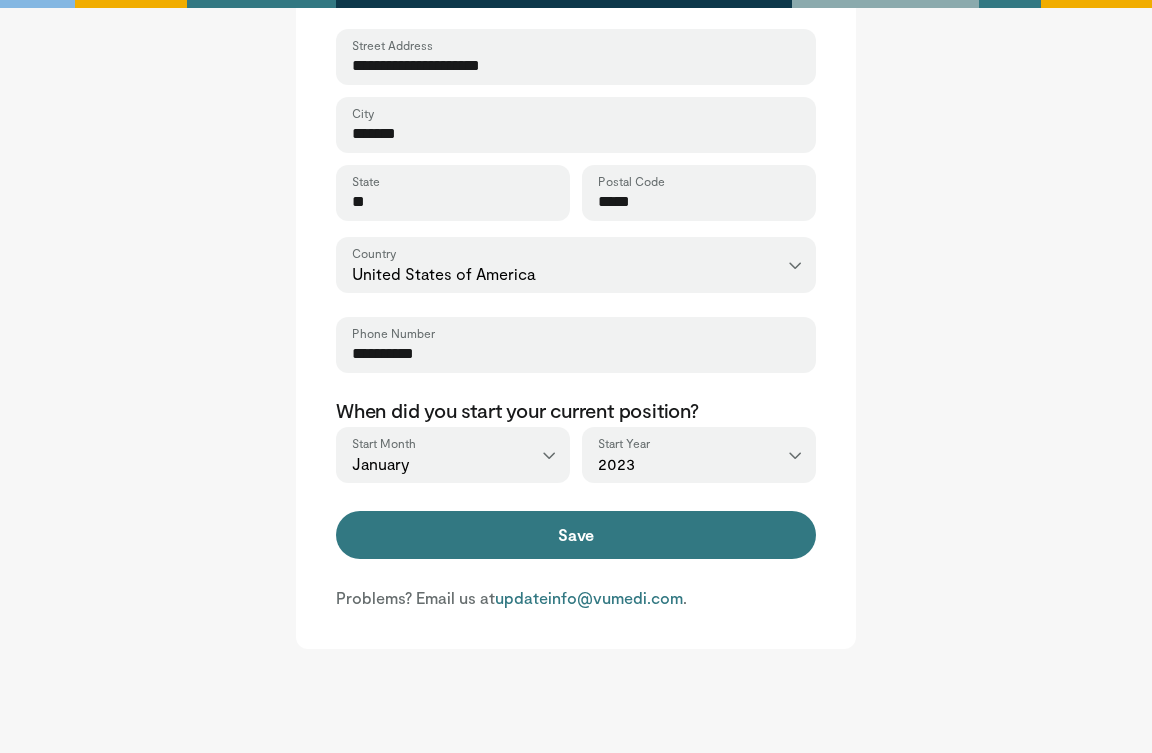 type on "**********" 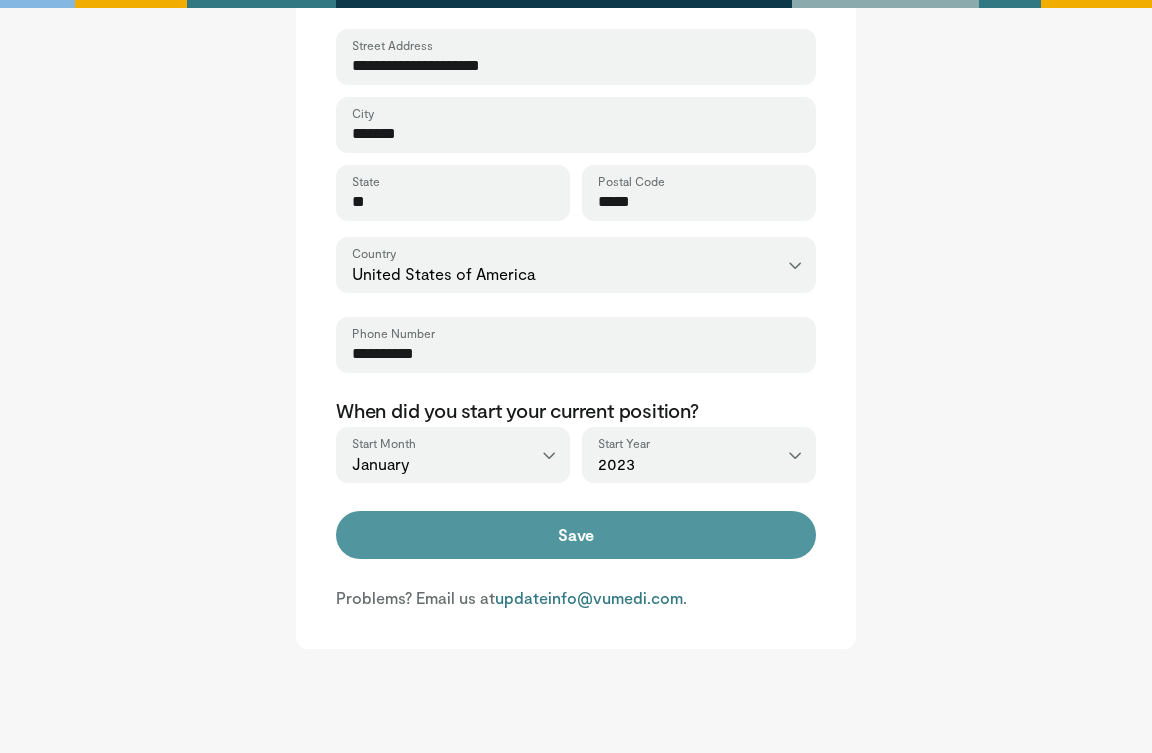 click on "Save" at bounding box center [576, 535] 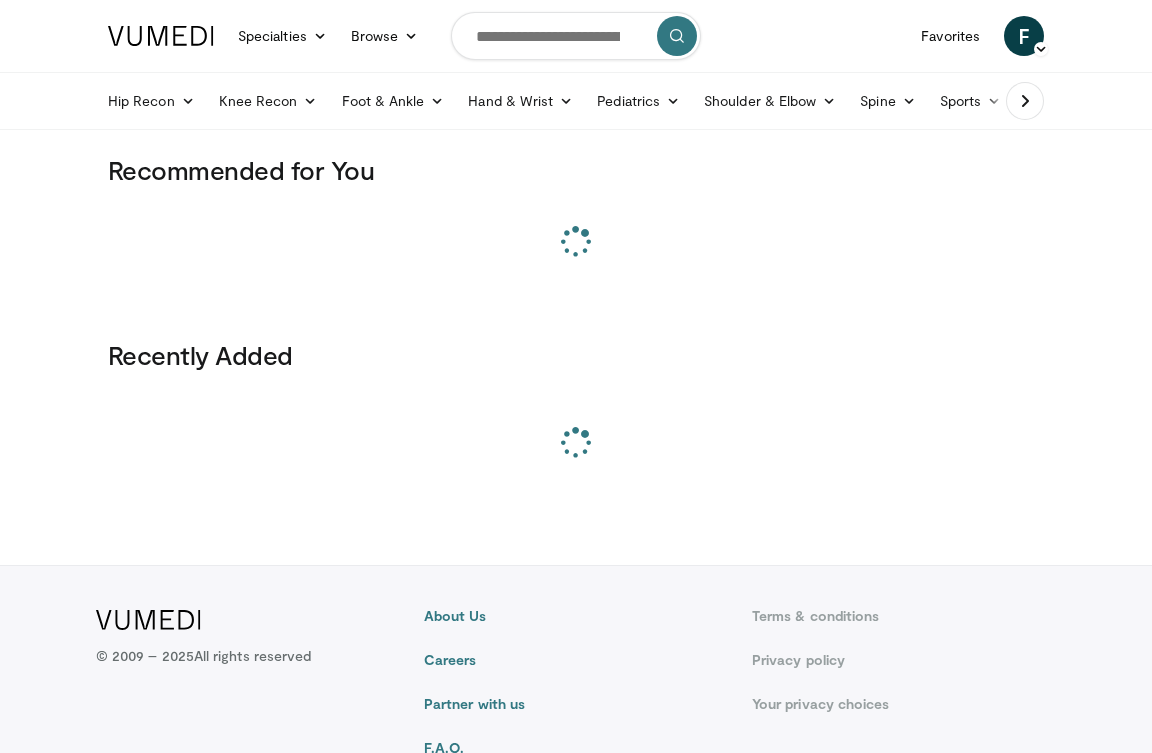 scroll, scrollTop: 0, scrollLeft: 0, axis: both 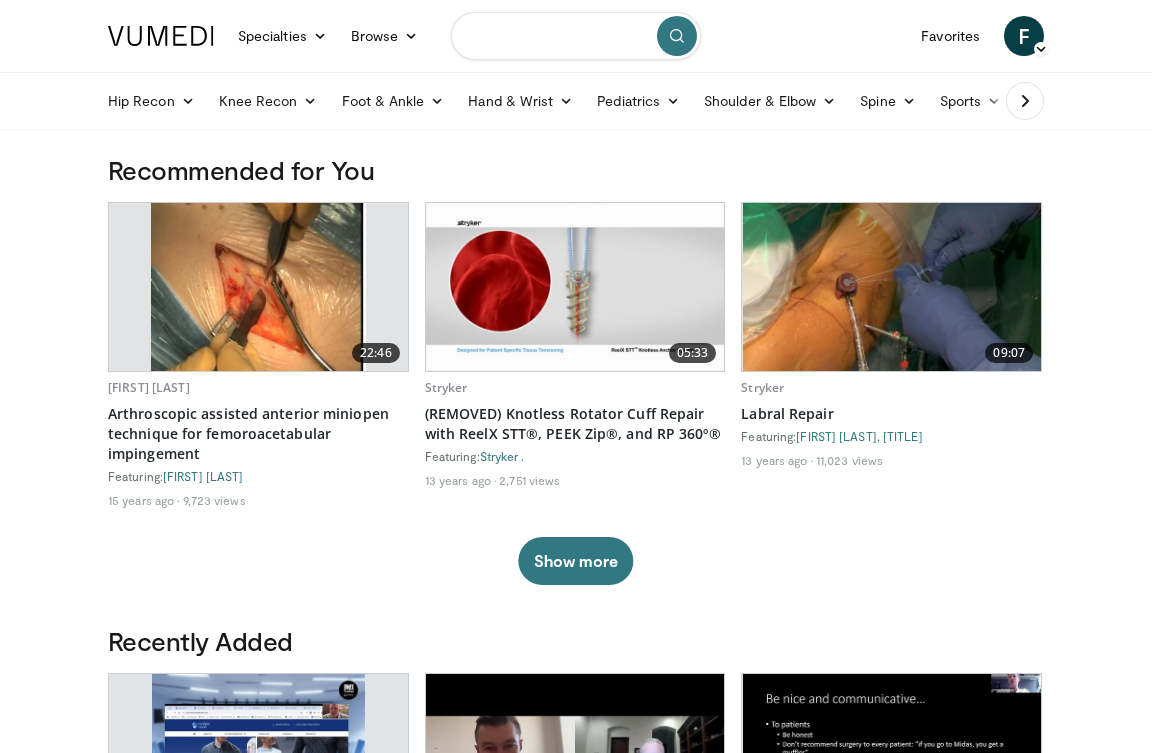 click at bounding box center (576, 36) 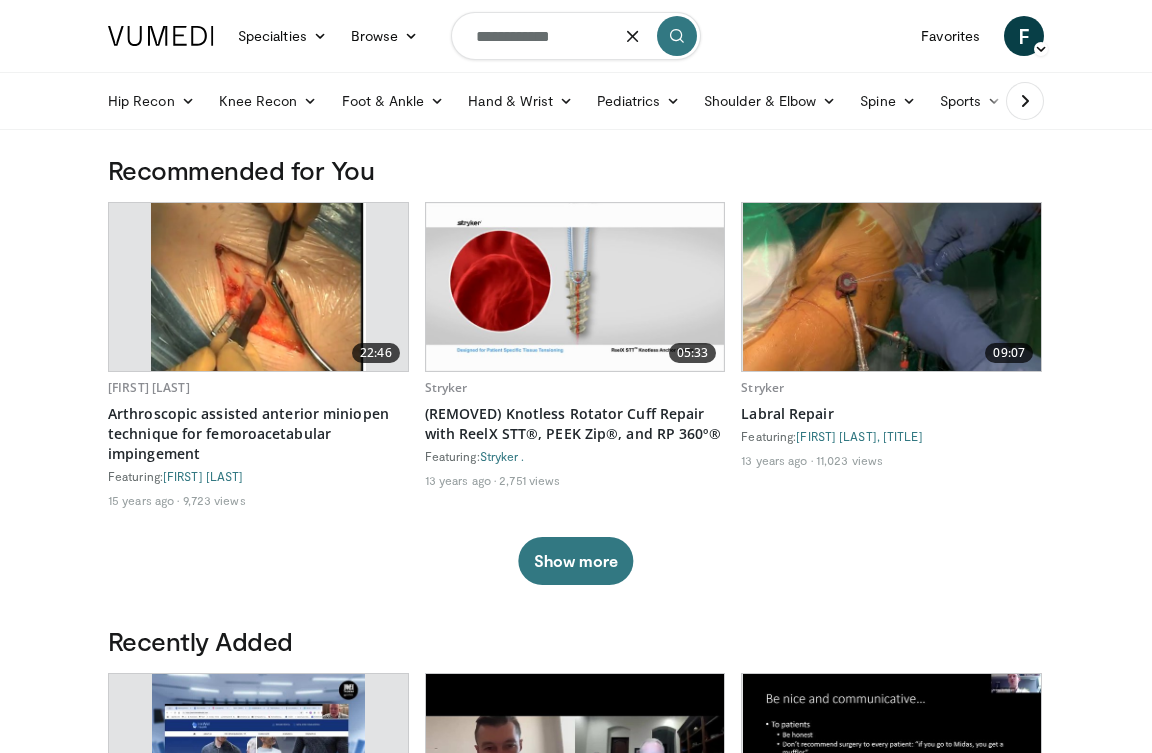 type on "**********" 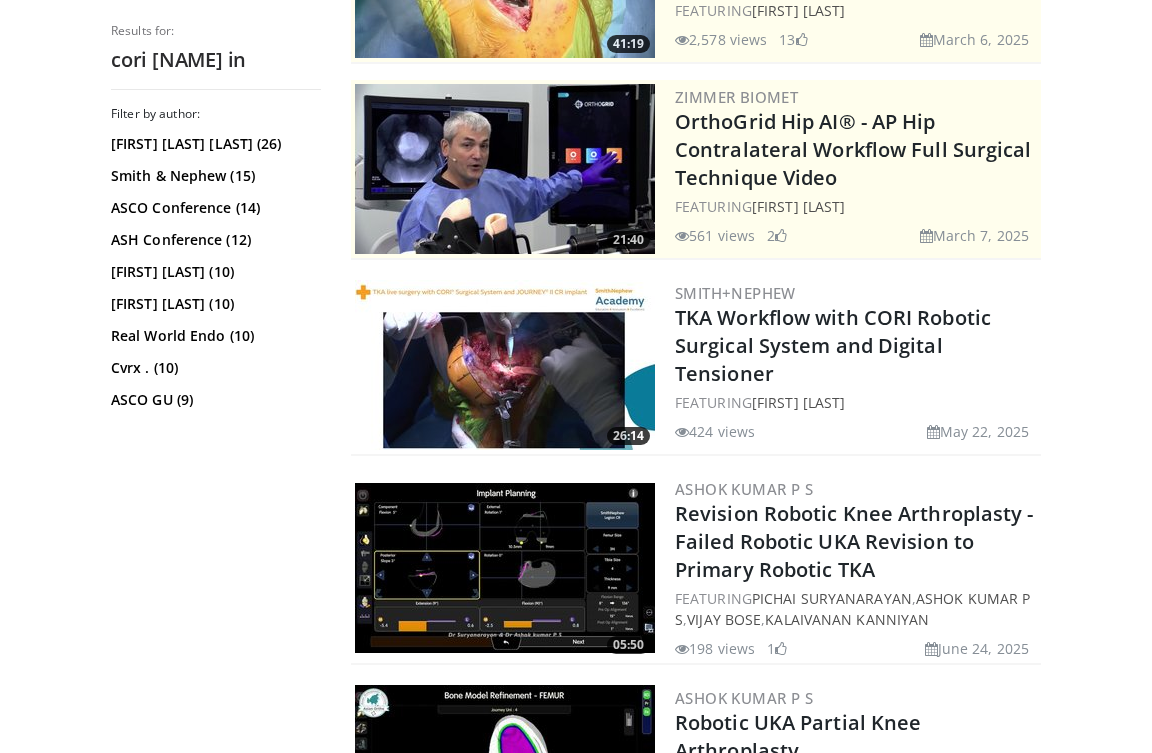 scroll, scrollTop: 347, scrollLeft: 0, axis: vertical 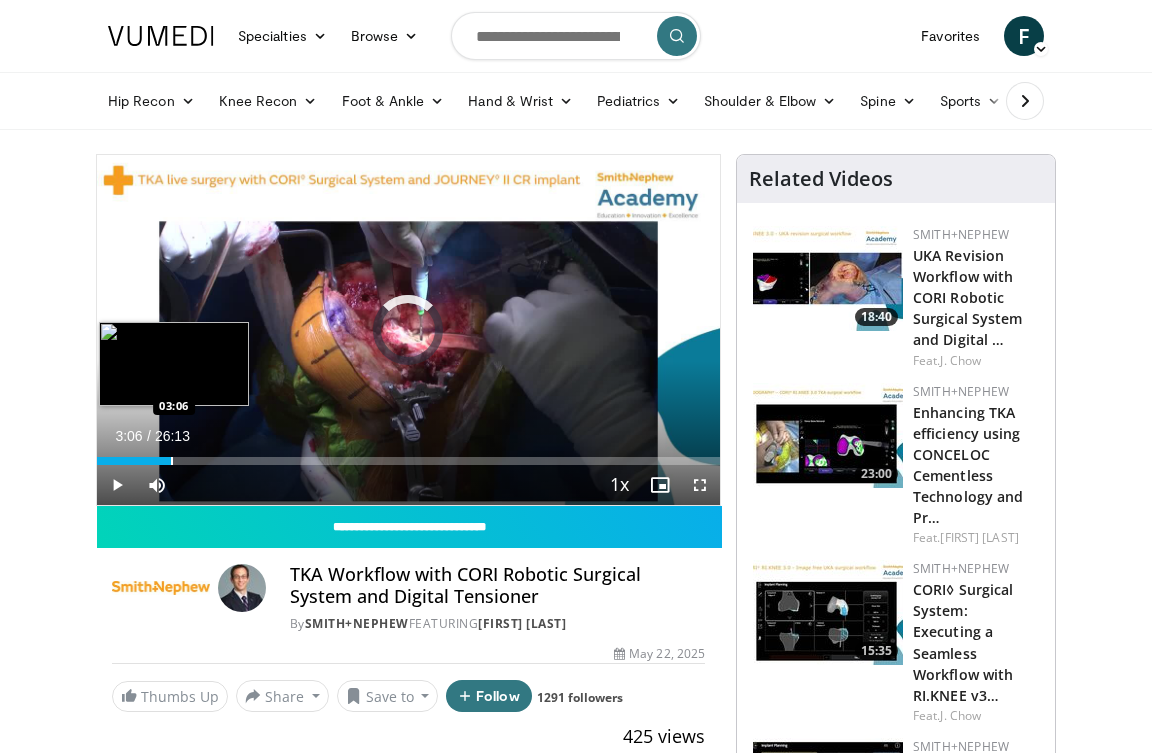 click on "Loaded :  0.00% 03:06 03:06" at bounding box center (408, 455) 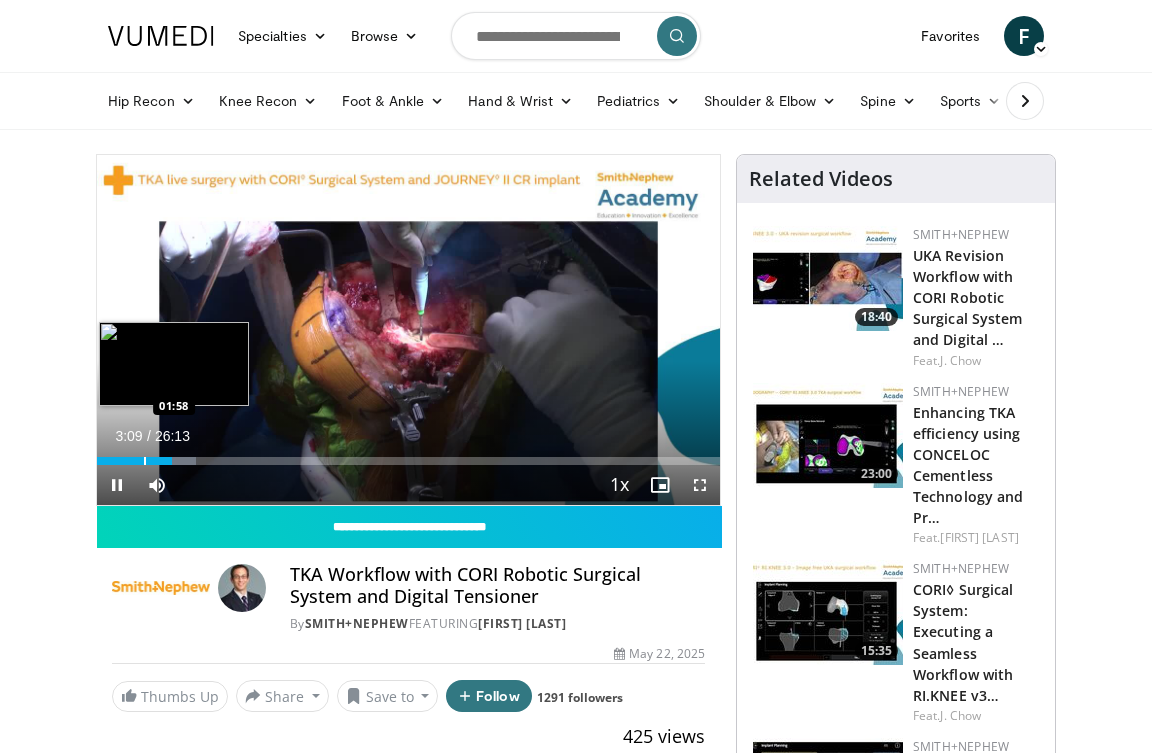 click at bounding box center (145, 461) 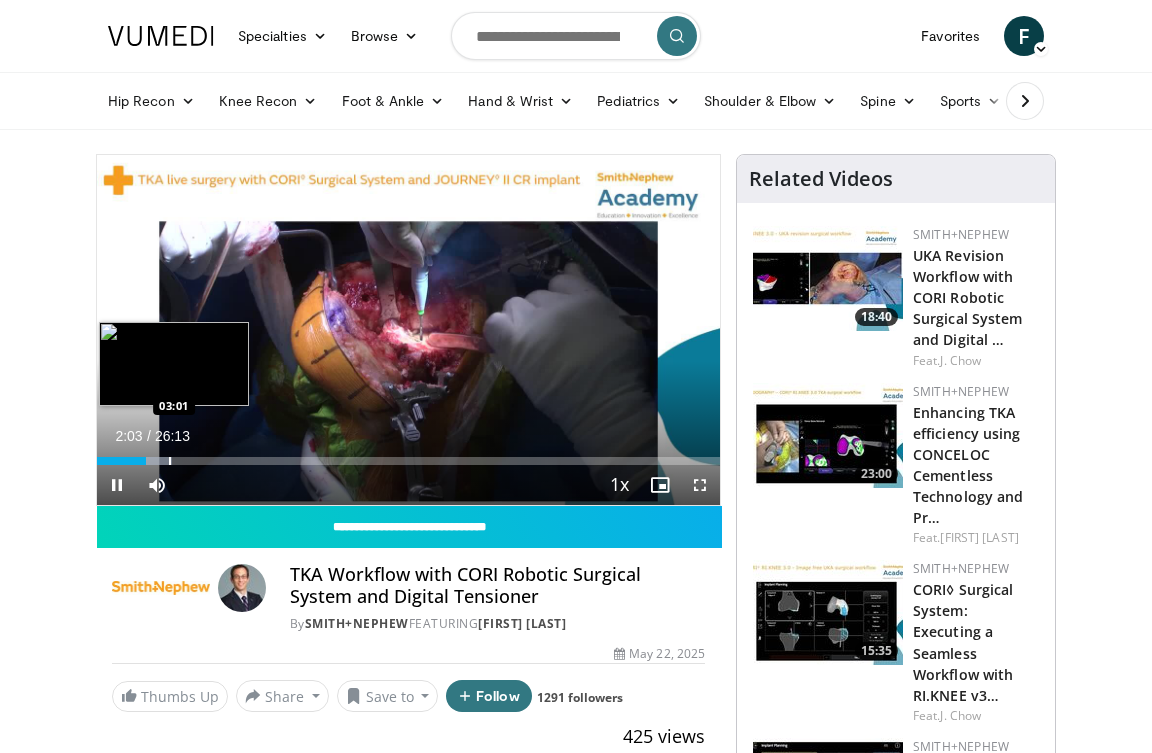 click on "Loaded :  11.98% 02:03 03:01" at bounding box center [408, 455] 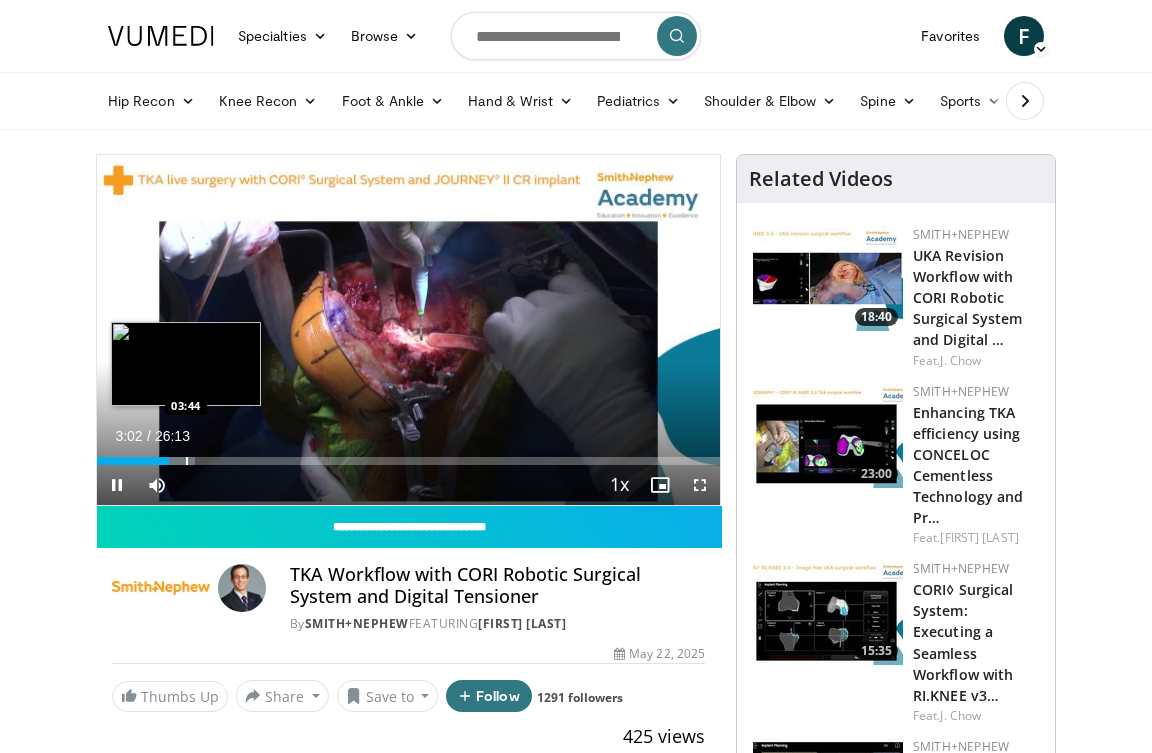 click at bounding box center (187, 461) 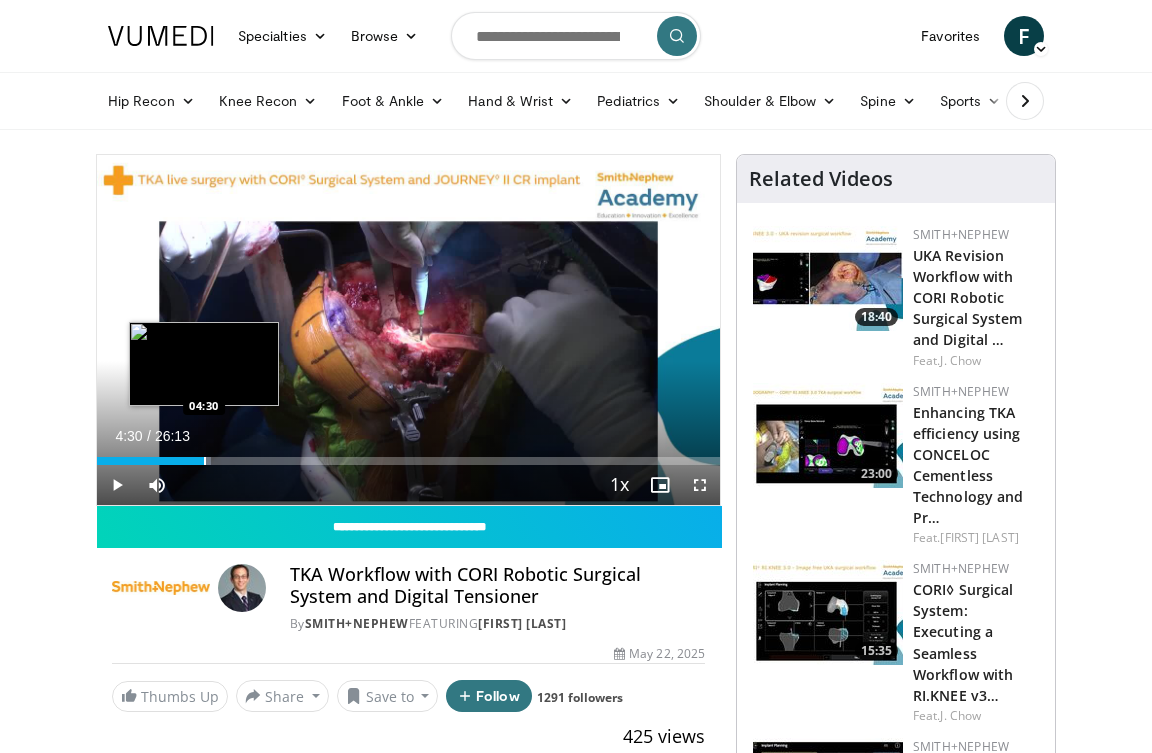 click at bounding box center [205, 461] 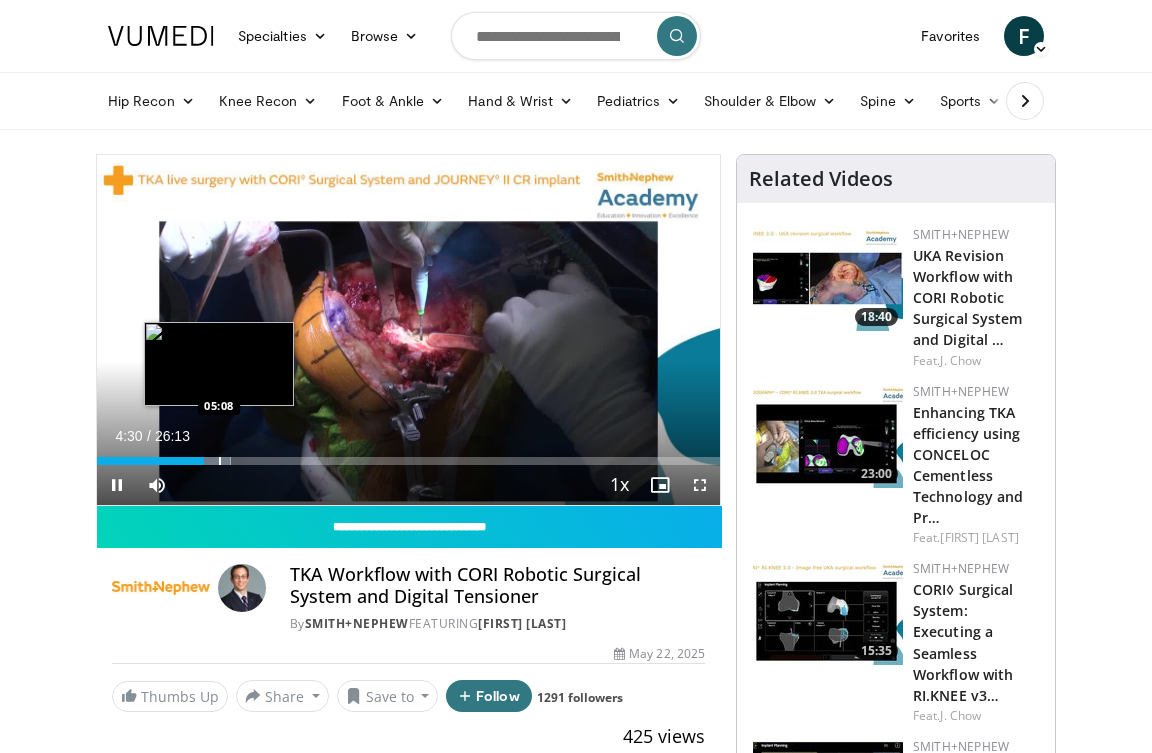 click at bounding box center [220, 461] 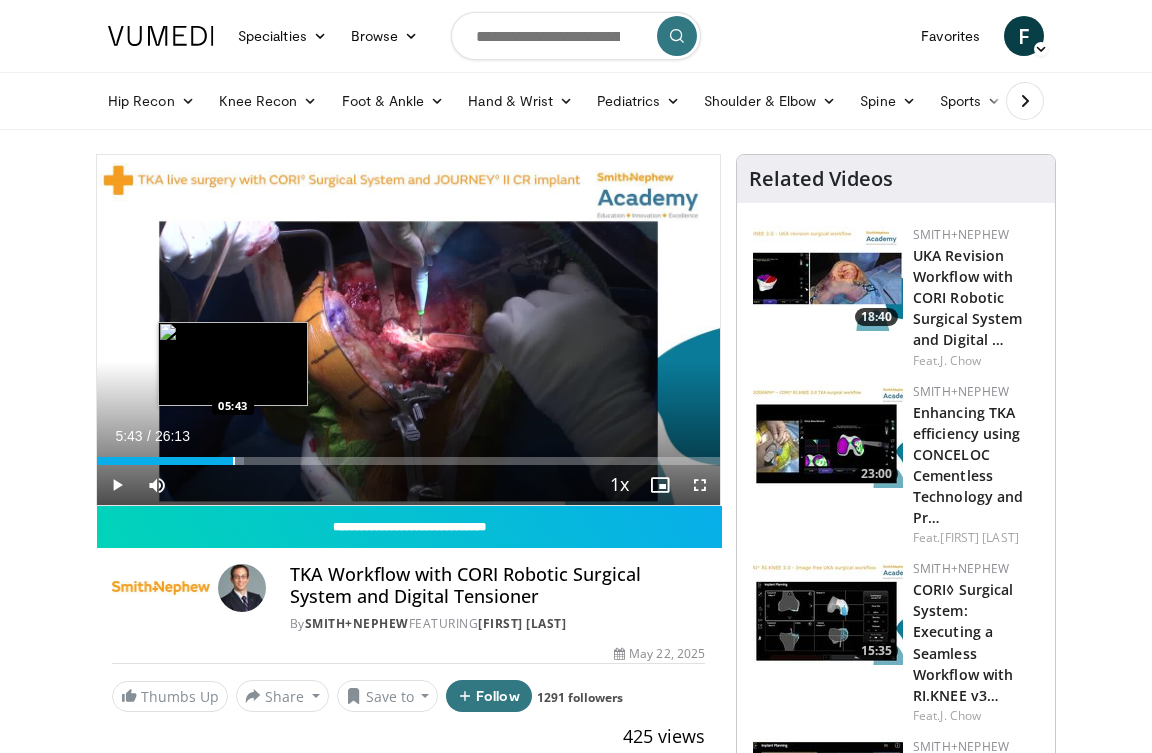 click at bounding box center [234, 461] 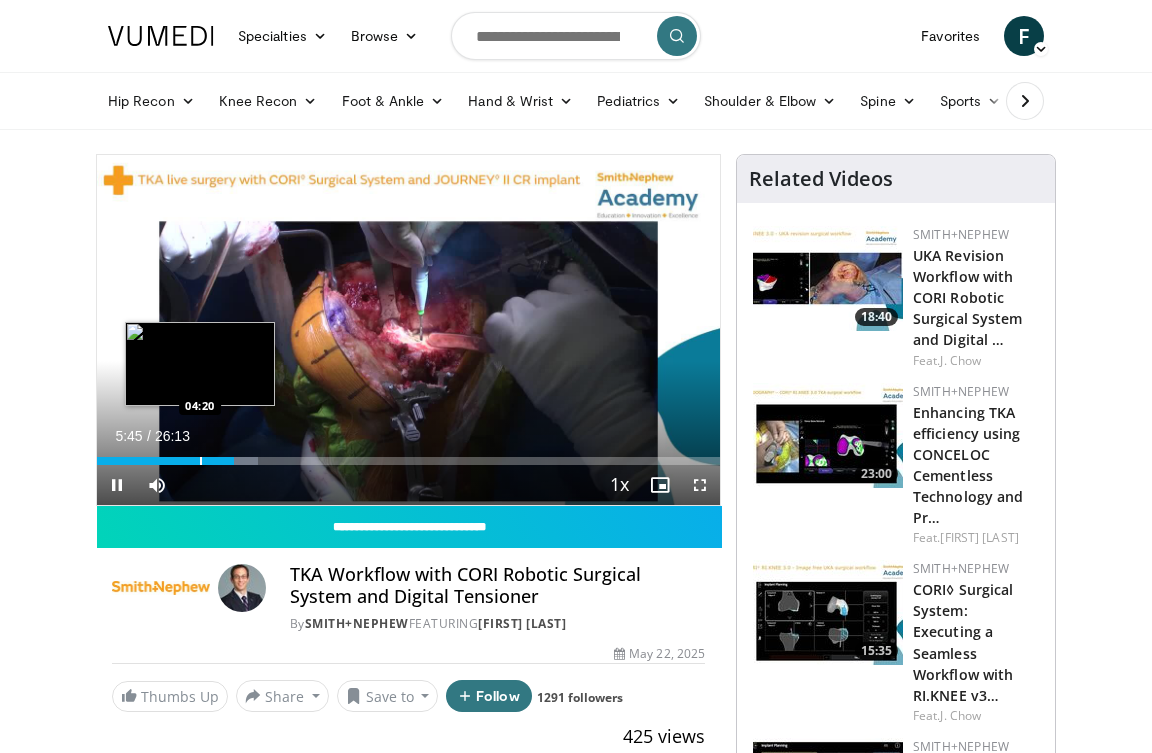 click at bounding box center [201, 461] 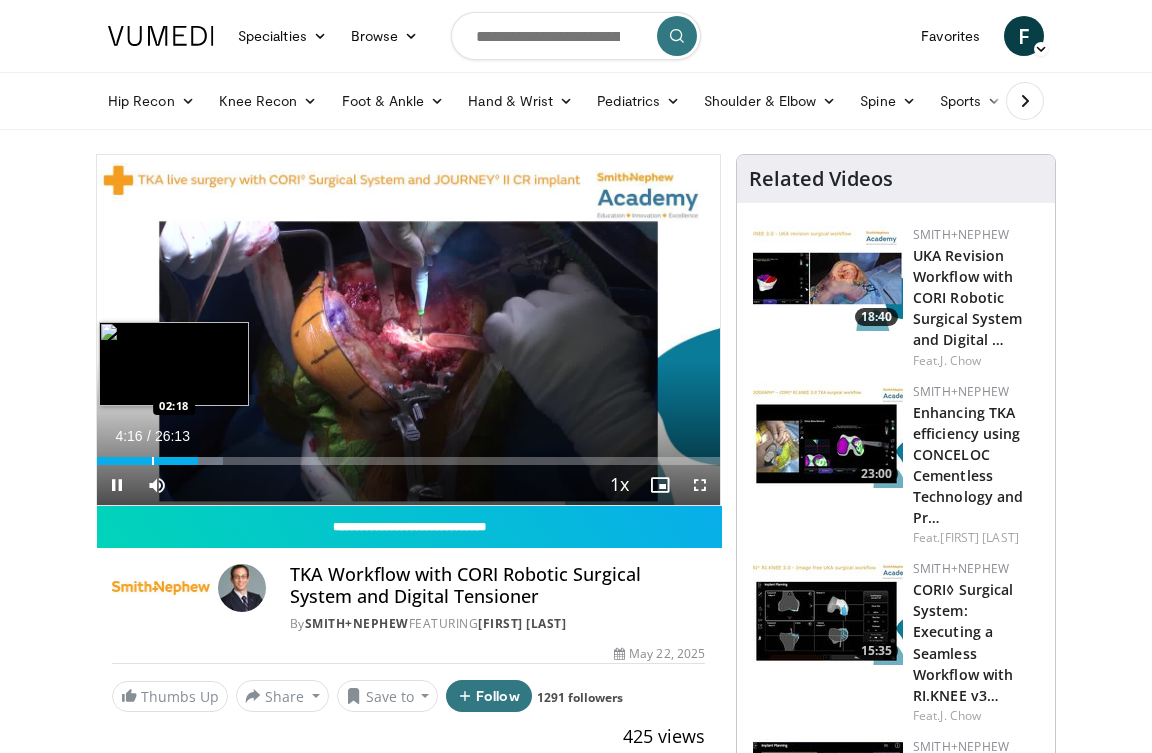 click at bounding box center [153, 461] 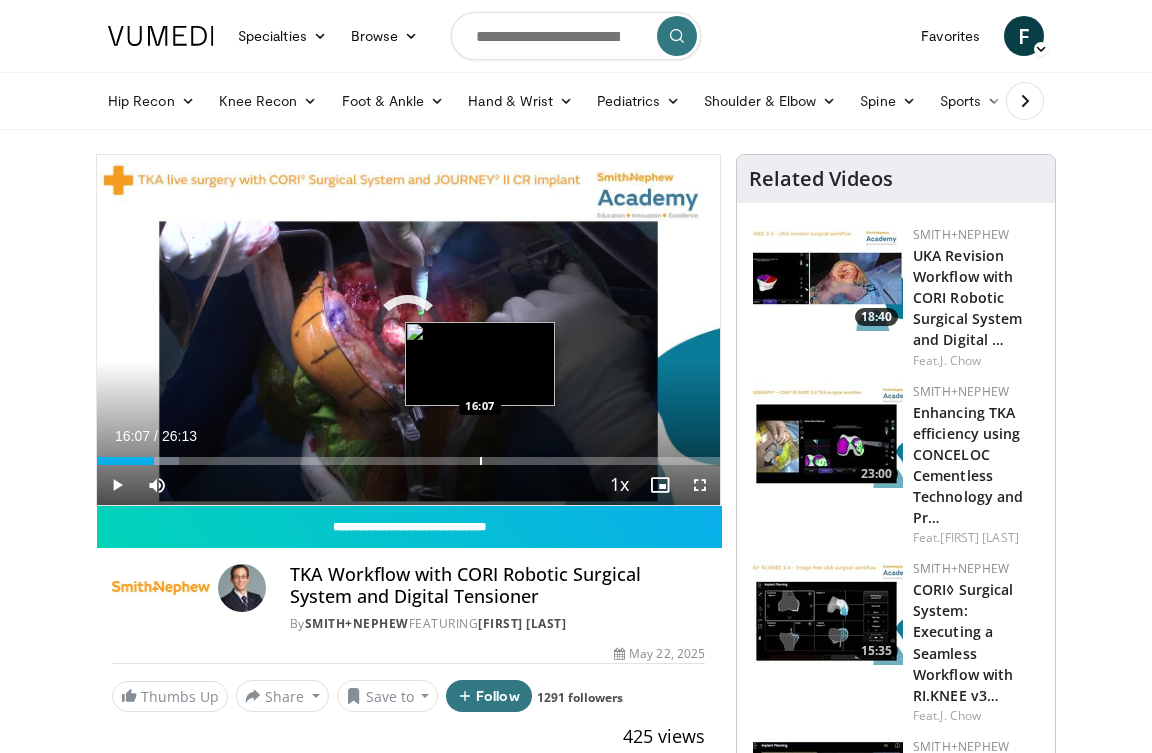 click at bounding box center [481, 461] 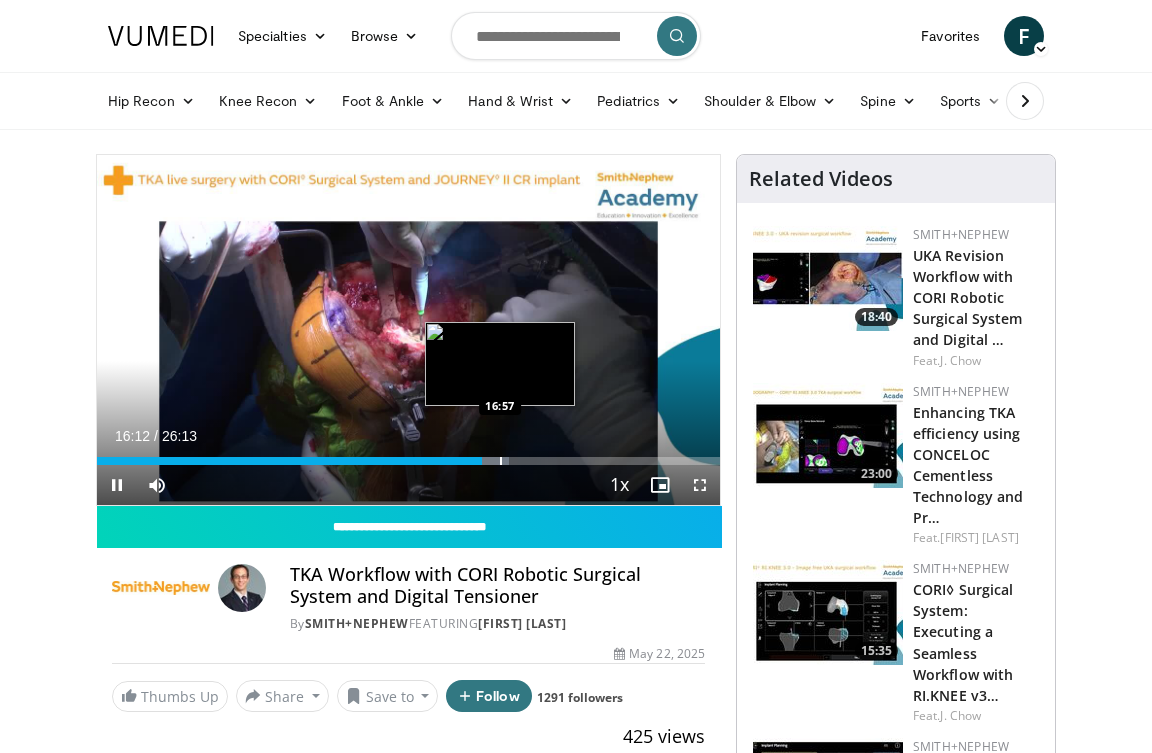 click at bounding box center (501, 461) 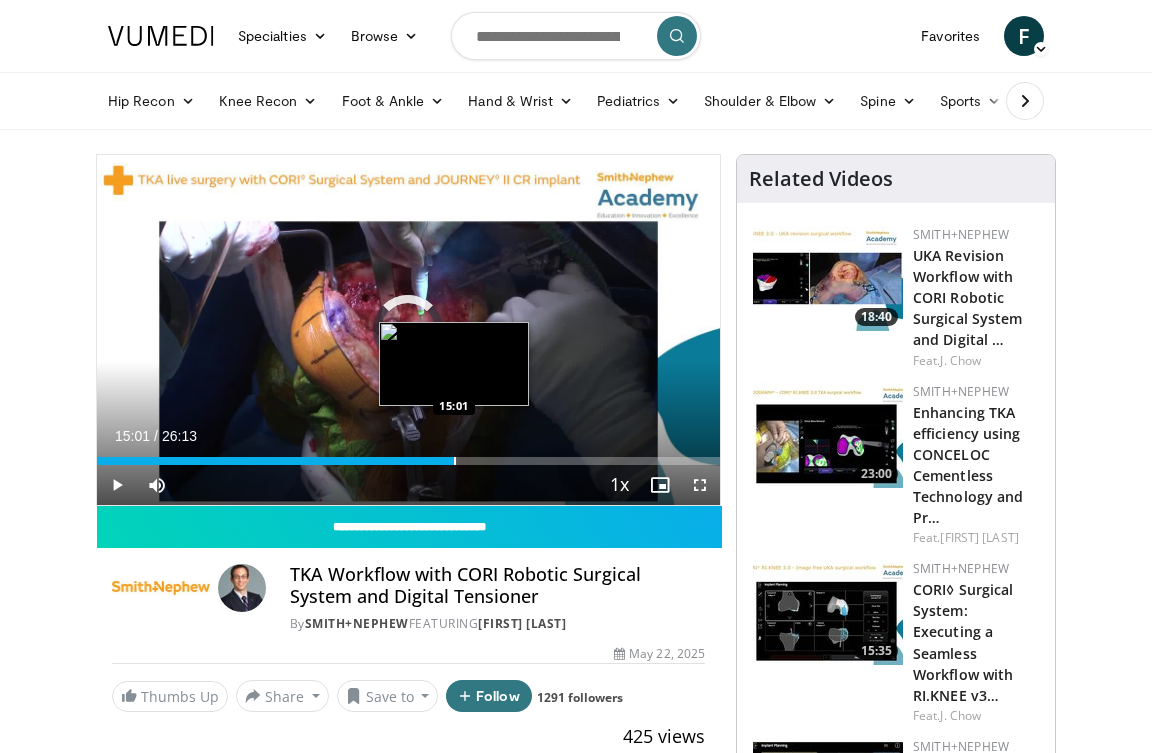 click at bounding box center [455, 461] 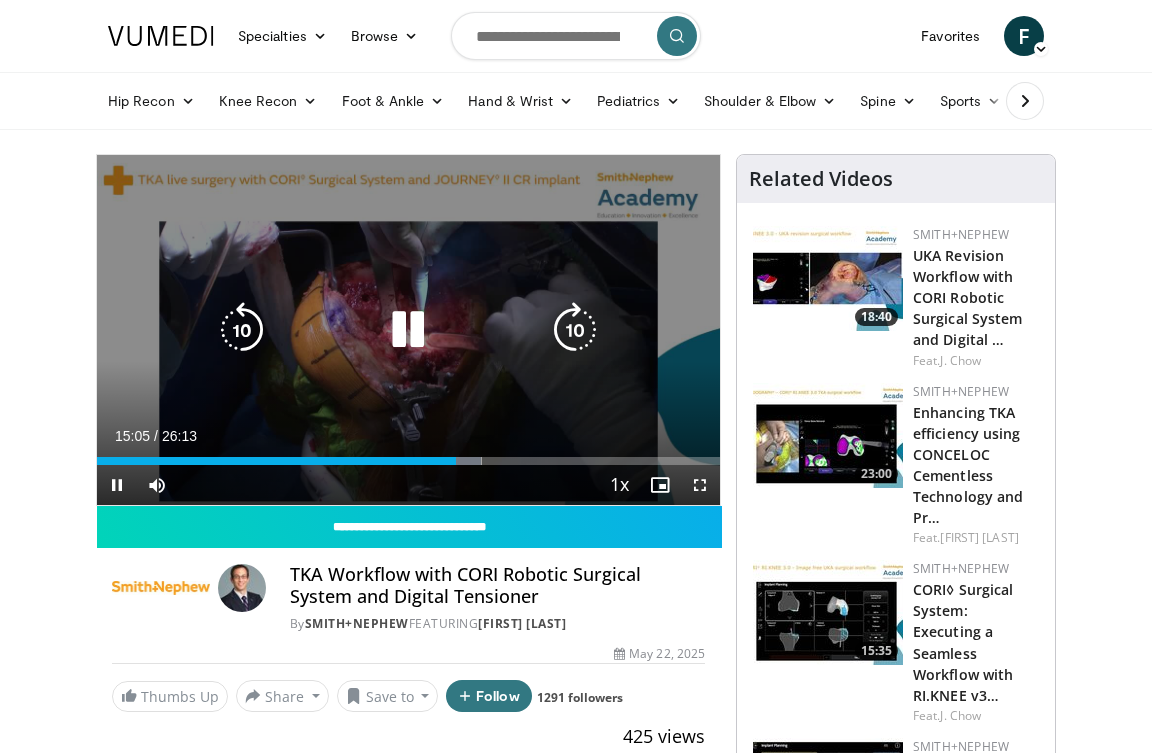click at bounding box center [408, 330] 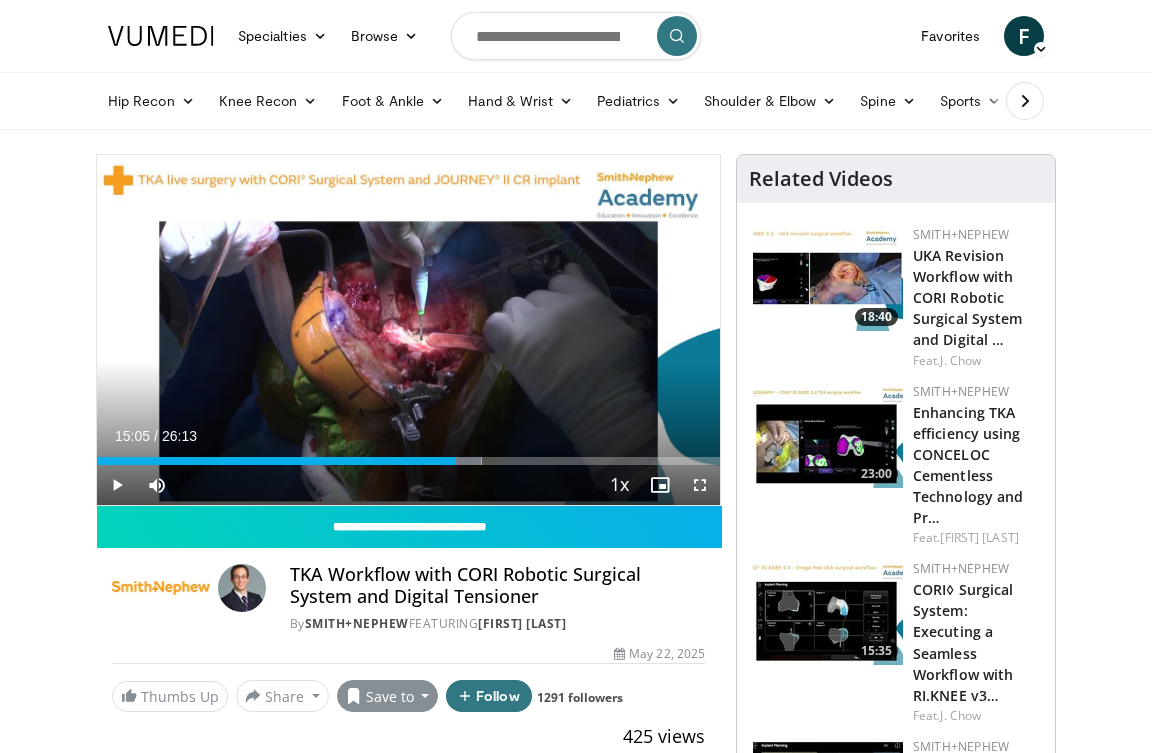 scroll, scrollTop: 39, scrollLeft: 0, axis: vertical 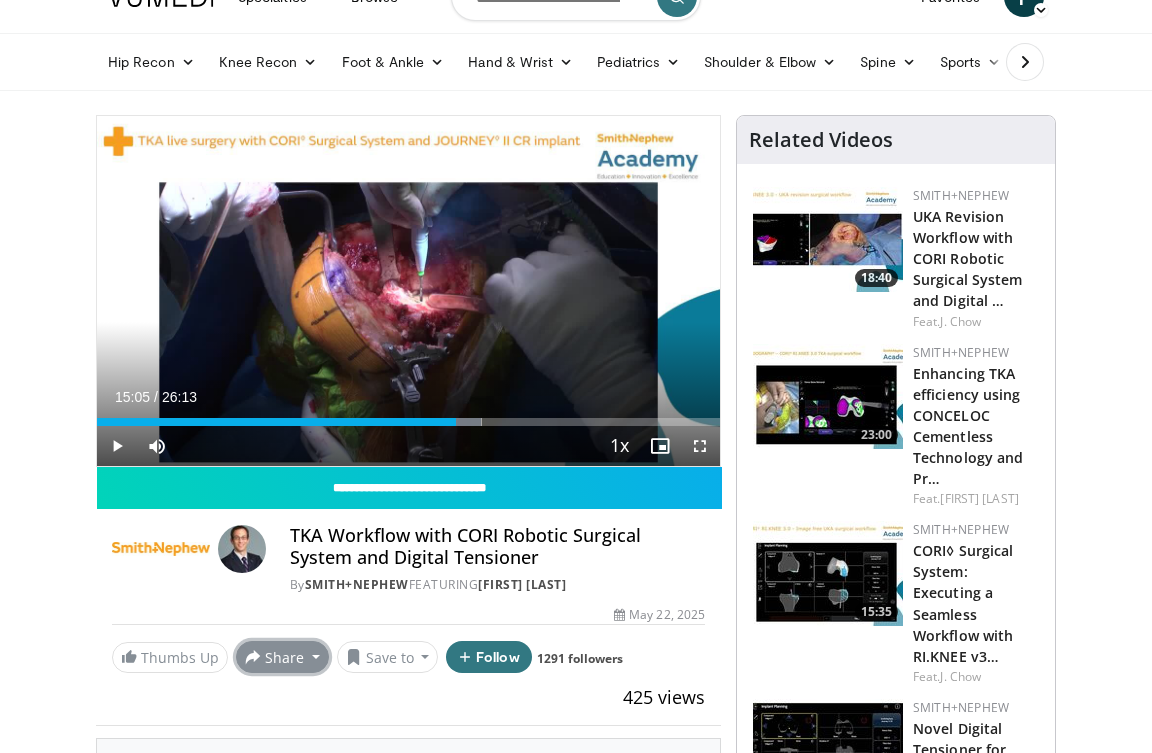 click on "Share" at bounding box center (282, 657) 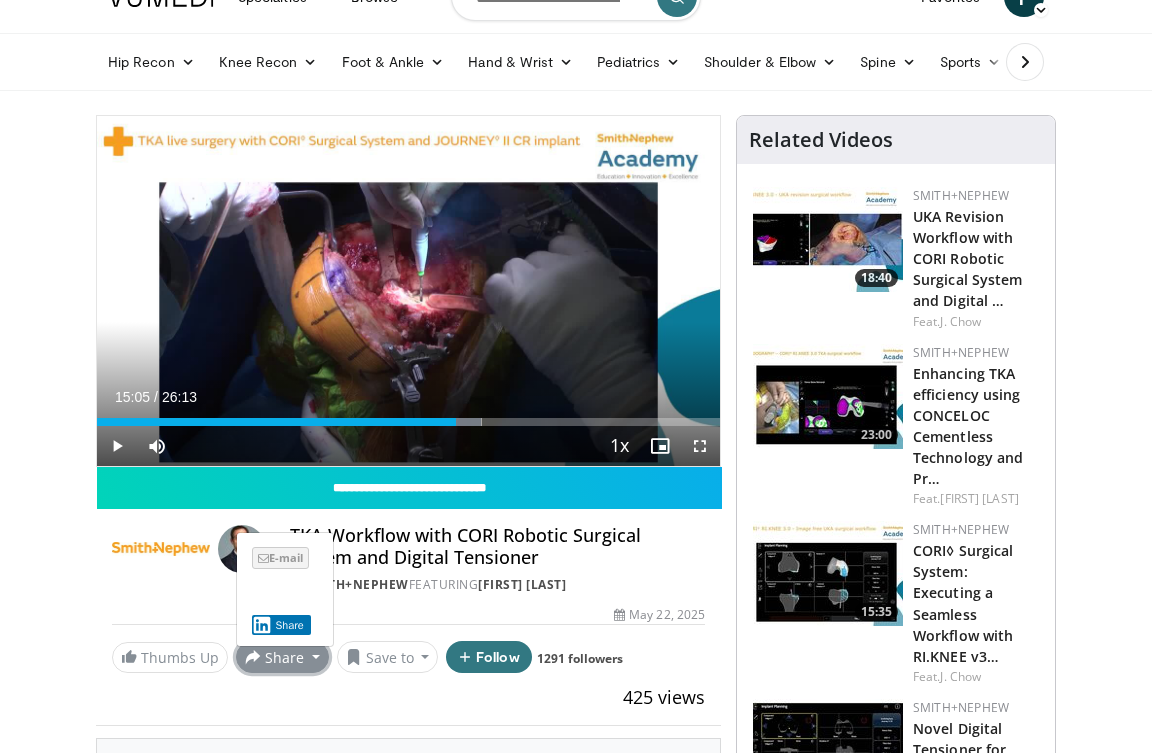 click on "E-mail" at bounding box center (280, 558) 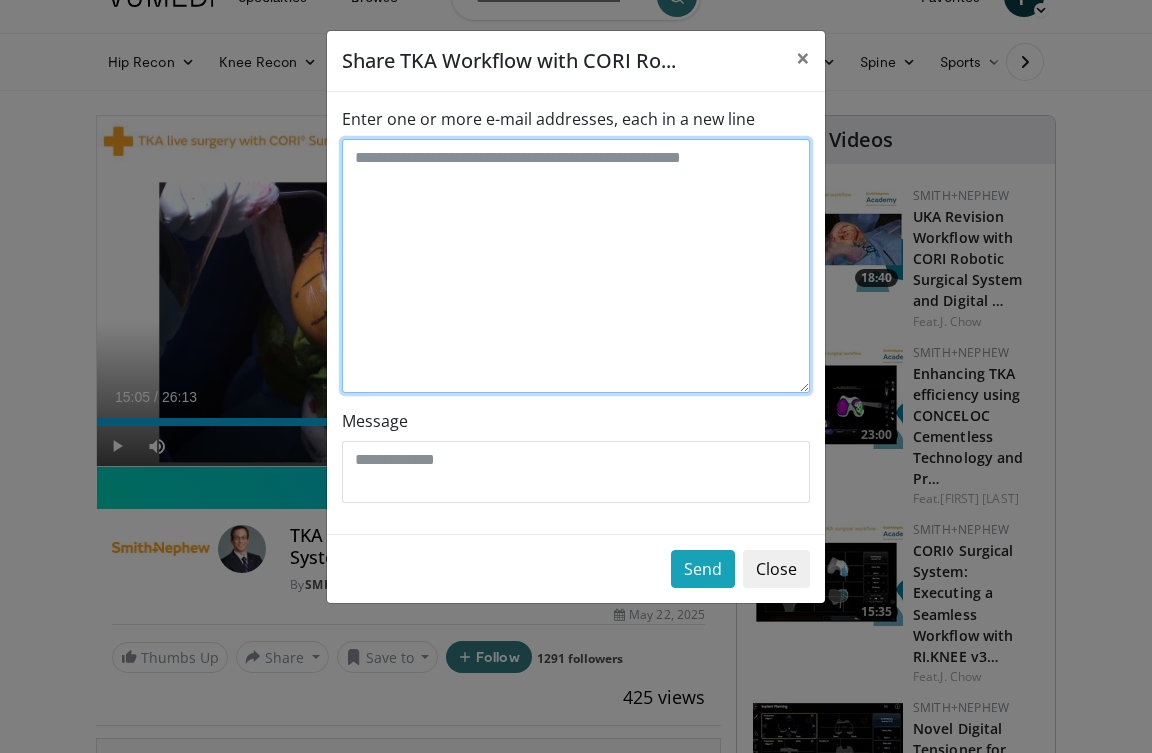 click on "Enter one or more e-mail addresses, each in a new line" at bounding box center (576, 266) 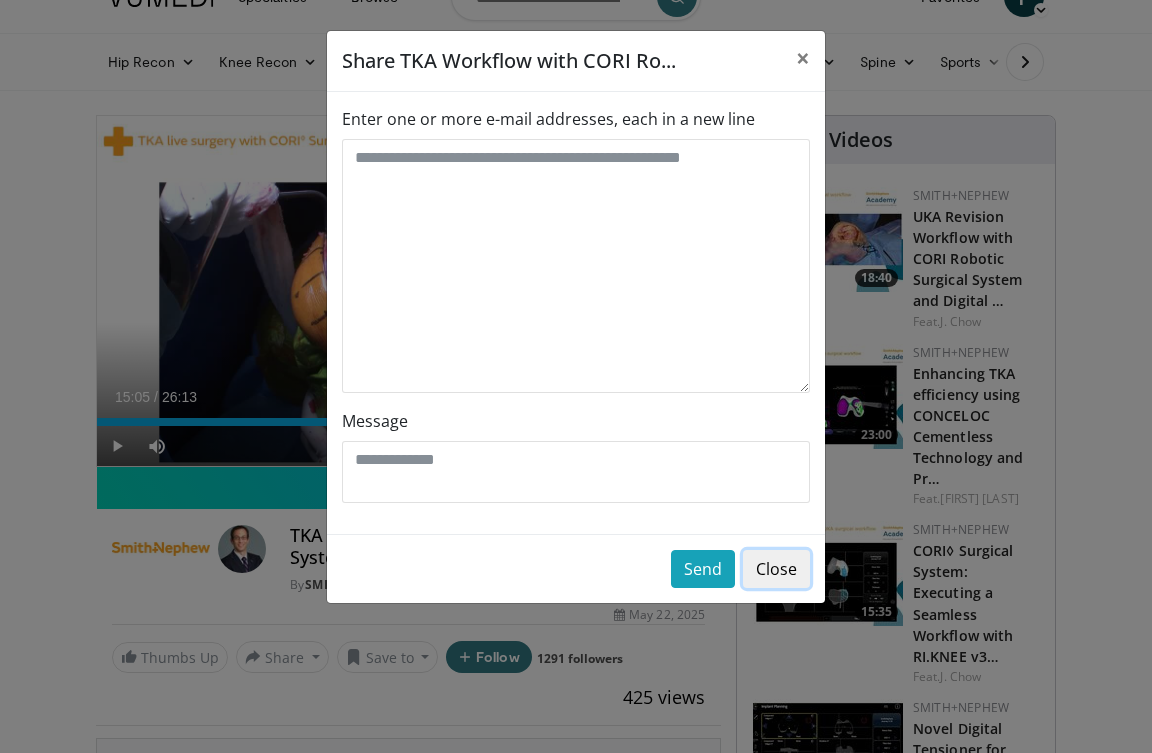 click on "Close" at bounding box center (776, 569) 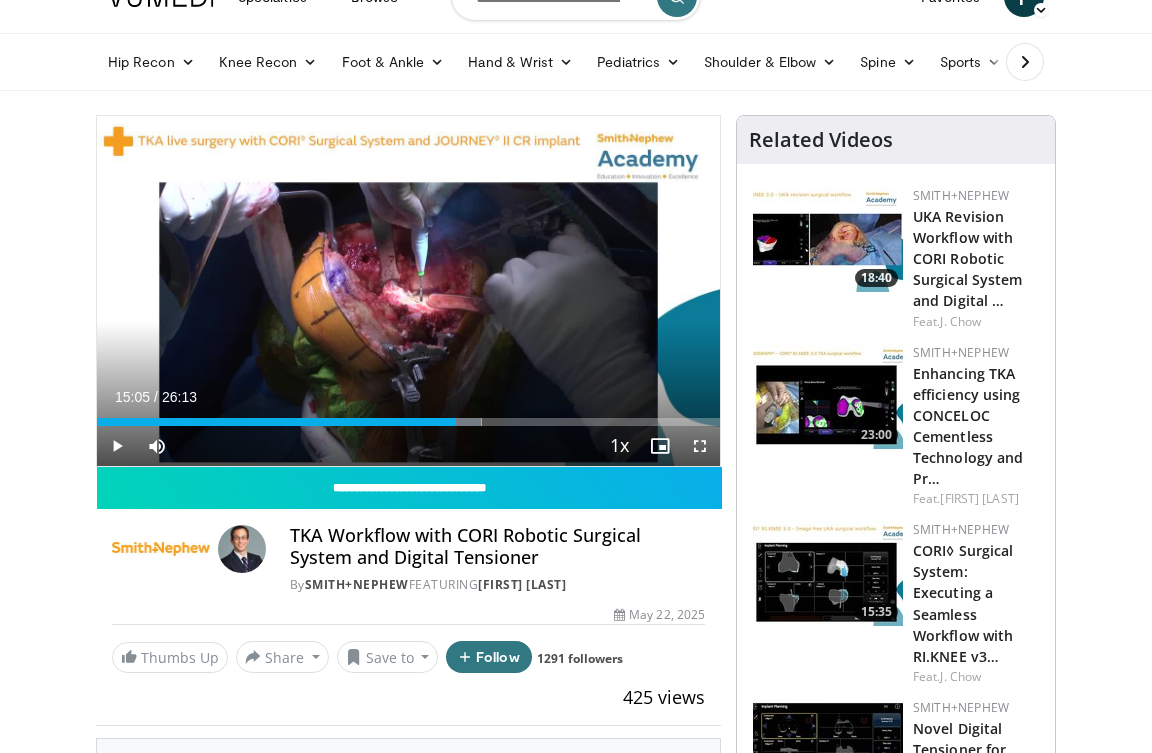 scroll, scrollTop: 0, scrollLeft: 0, axis: both 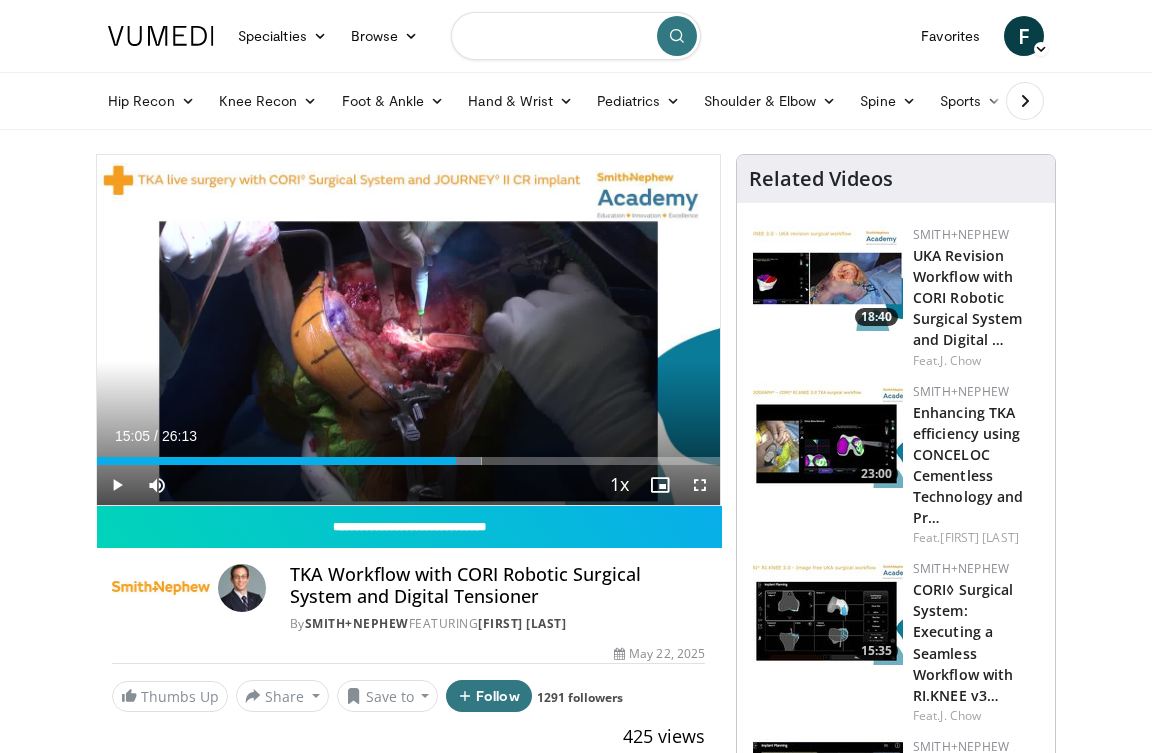 click at bounding box center [576, 36] 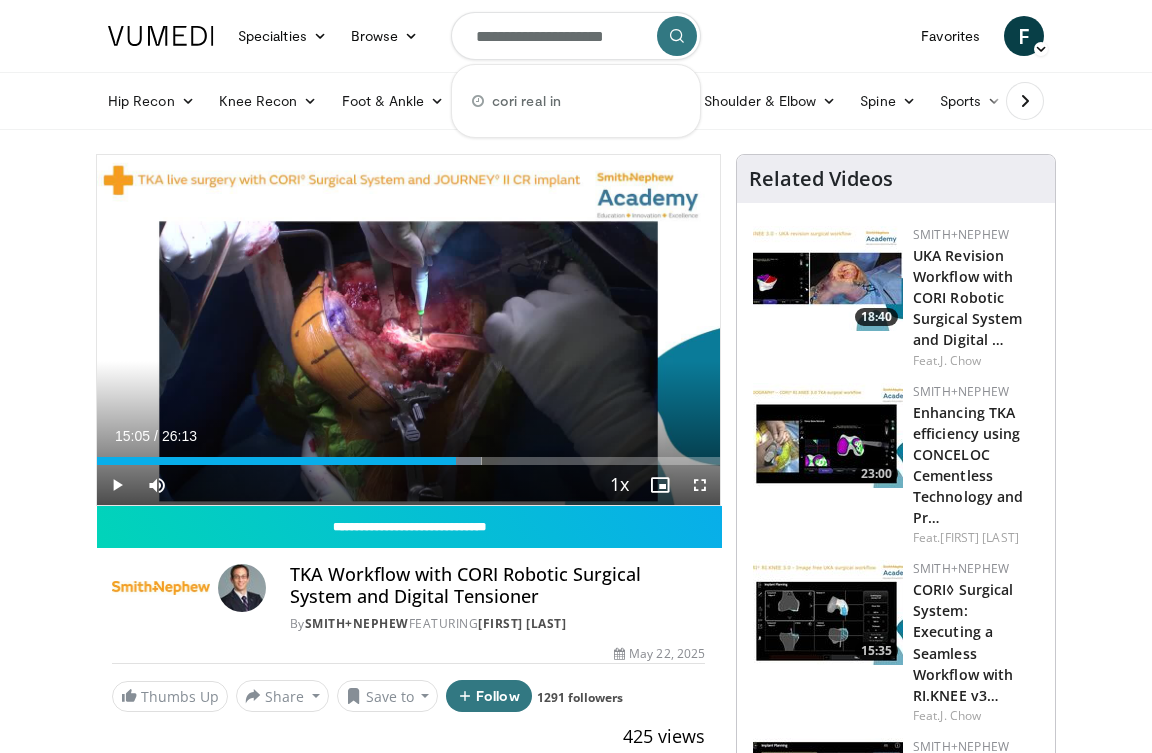scroll, scrollTop: 0, scrollLeft: 9, axis: horizontal 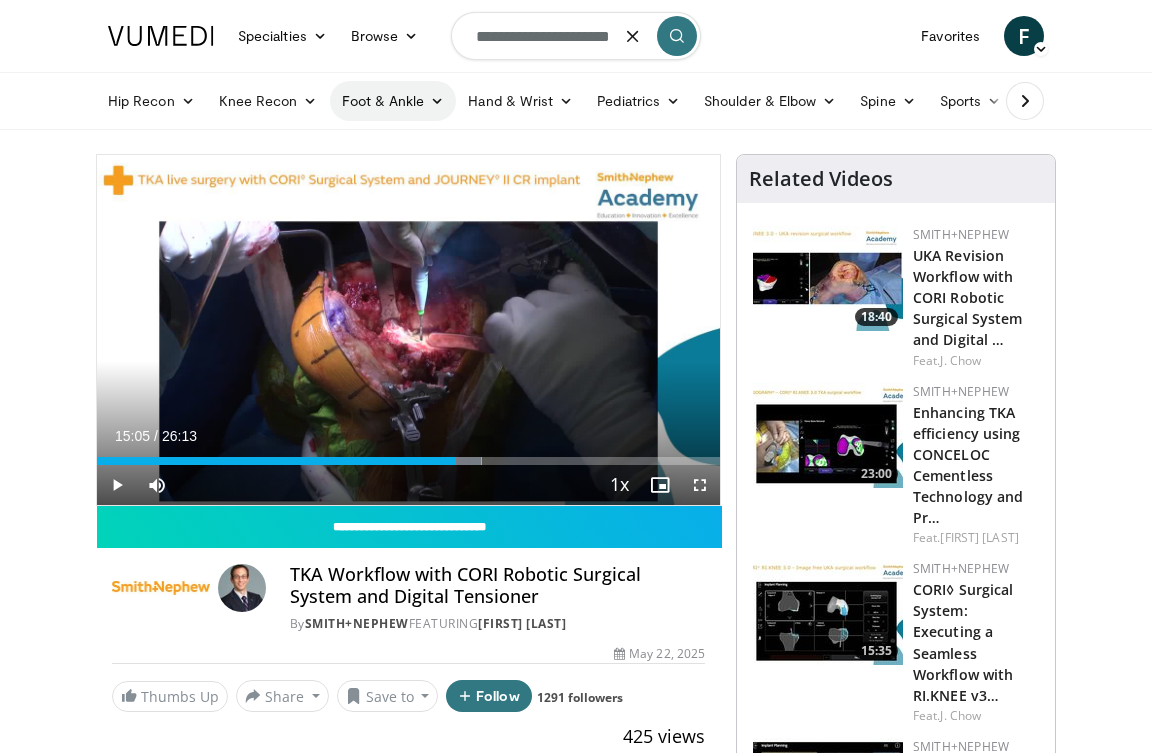 type on "**********" 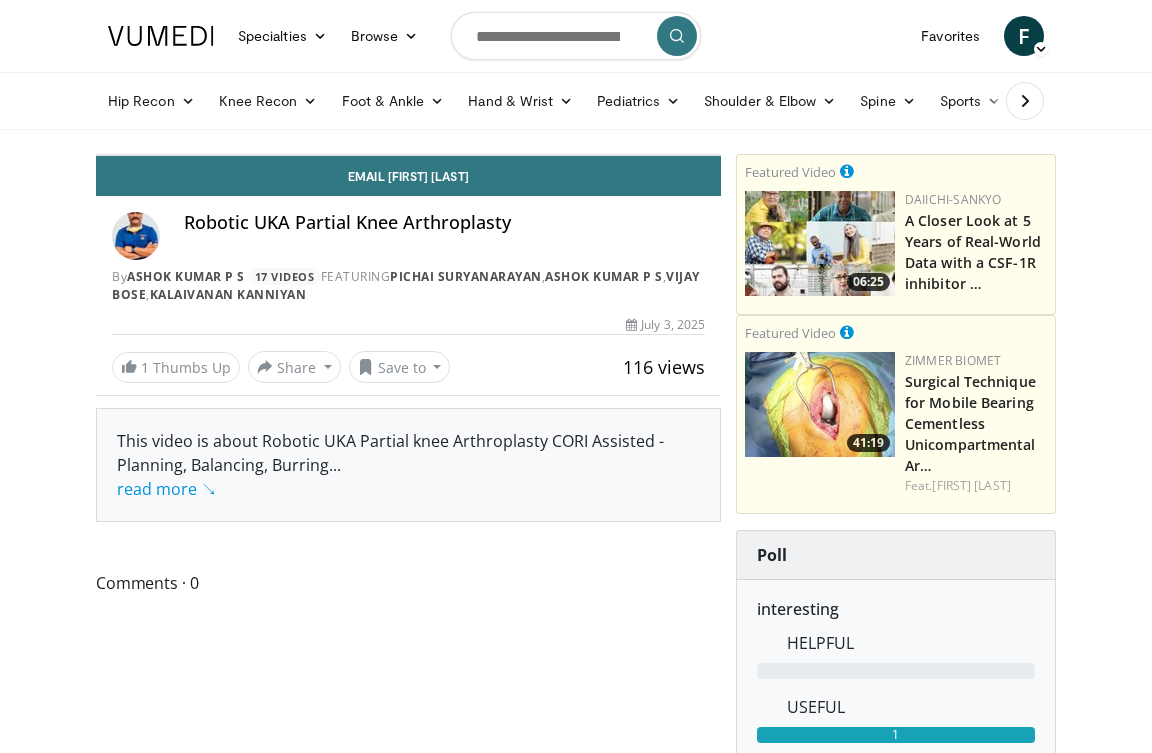 scroll, scrollTop: 0, scrollLeft: 0, axis: both 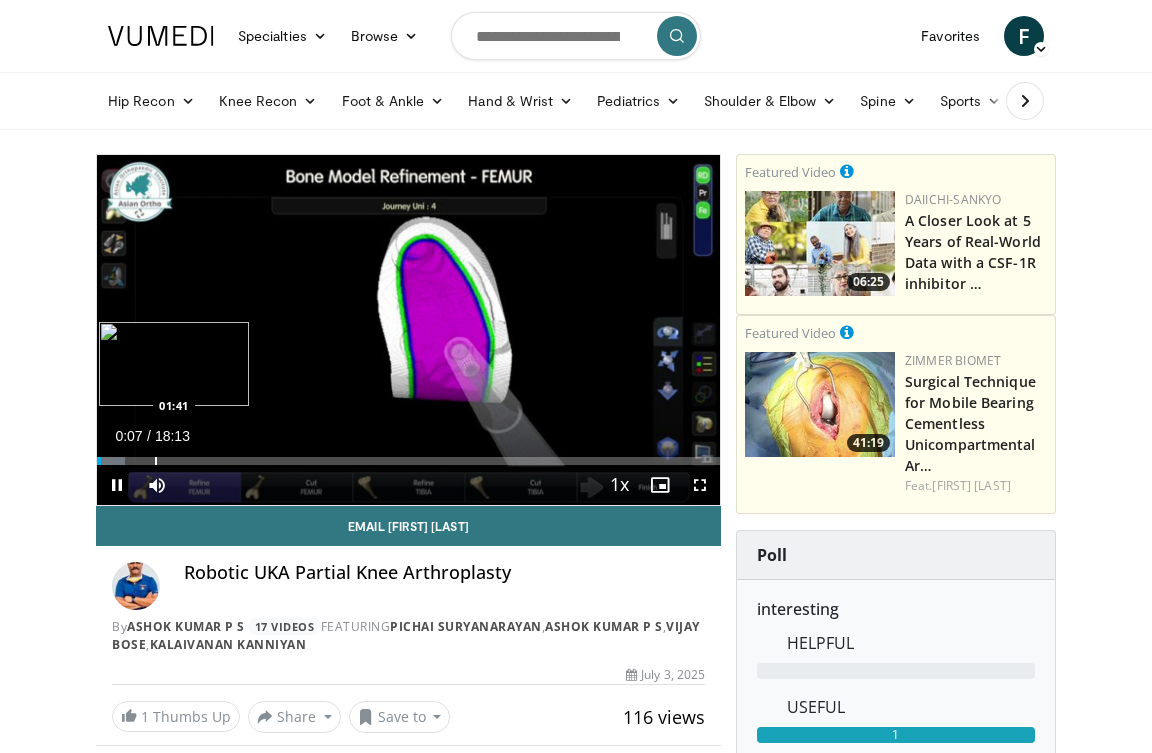 click at bounding box center [156, 461] 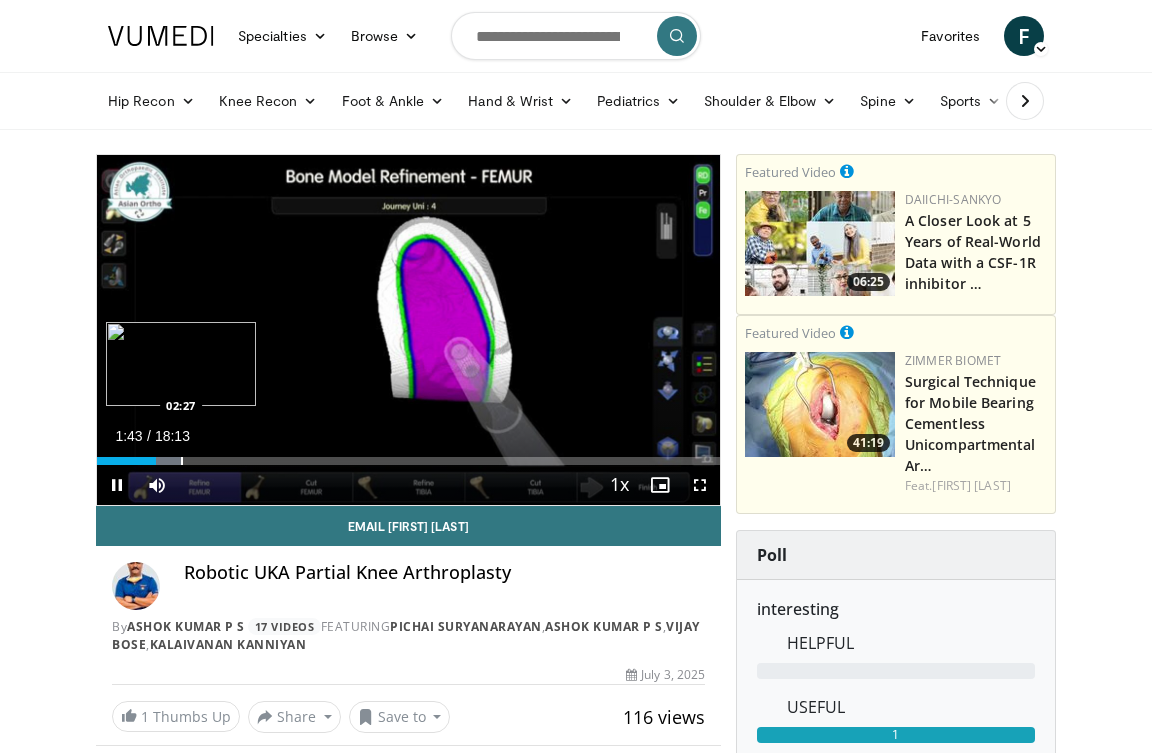 click on "Loaded :  13.59% 01:43 02:27" at bounding box center (408, 455) 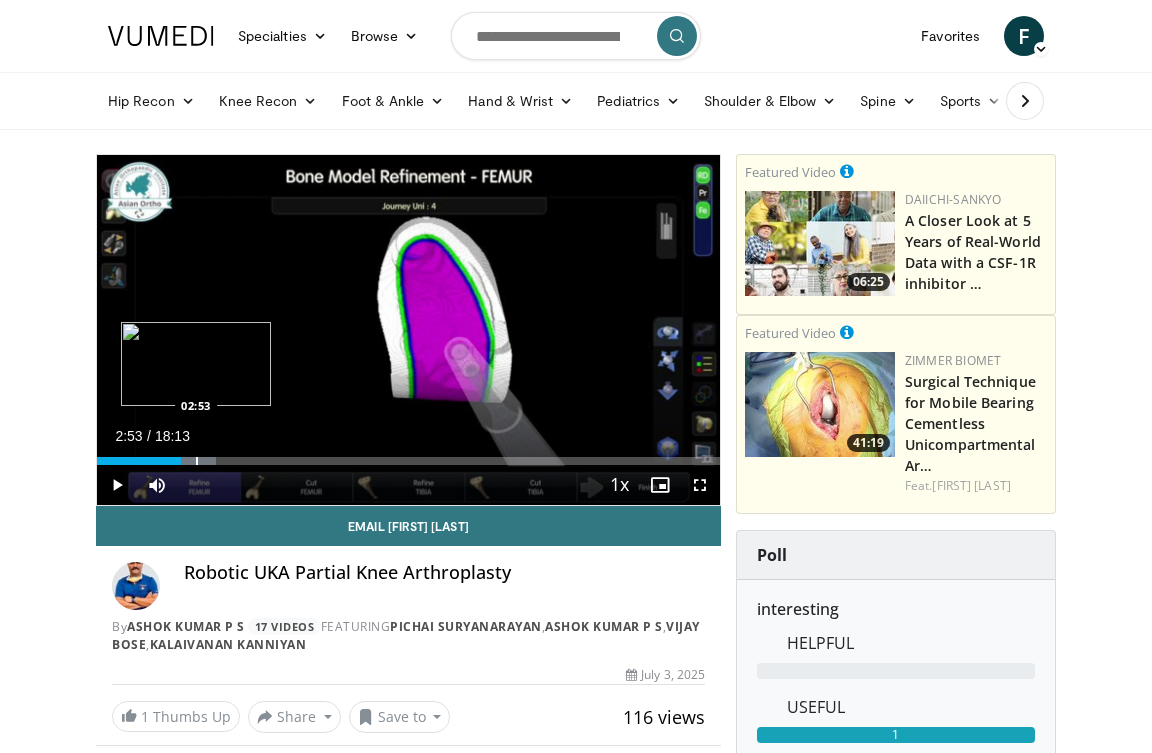 click on "Loaded :  19.04% 02:53 02:53" at bounding box center [408, 455] 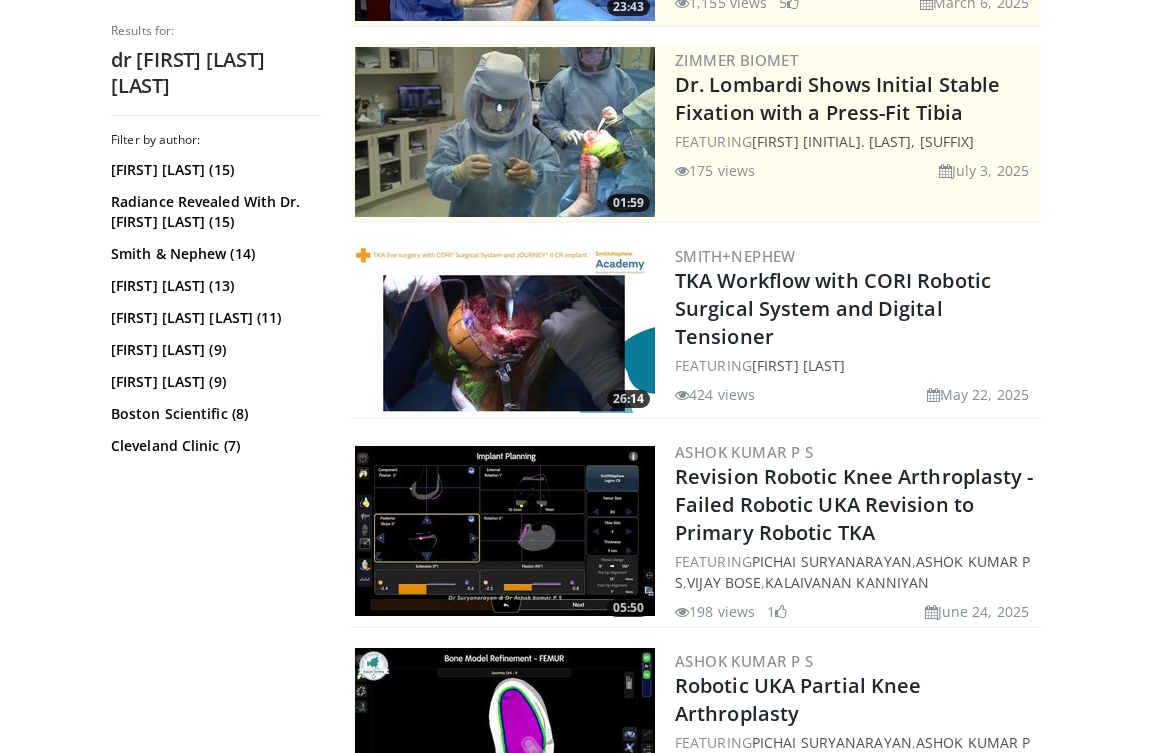 scroll, scrollTop: 377, scrollLeft: 0, axis: vertical 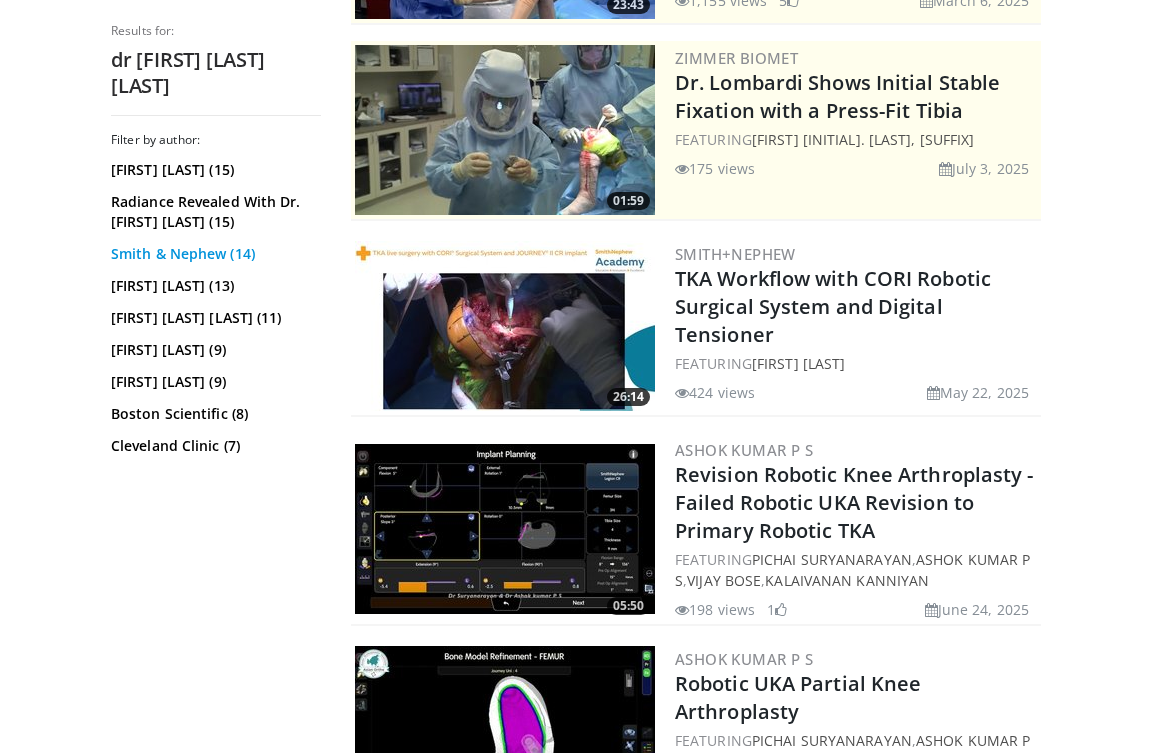 click on "Smith & Nephew (14)" at bounding box center [213, 254] 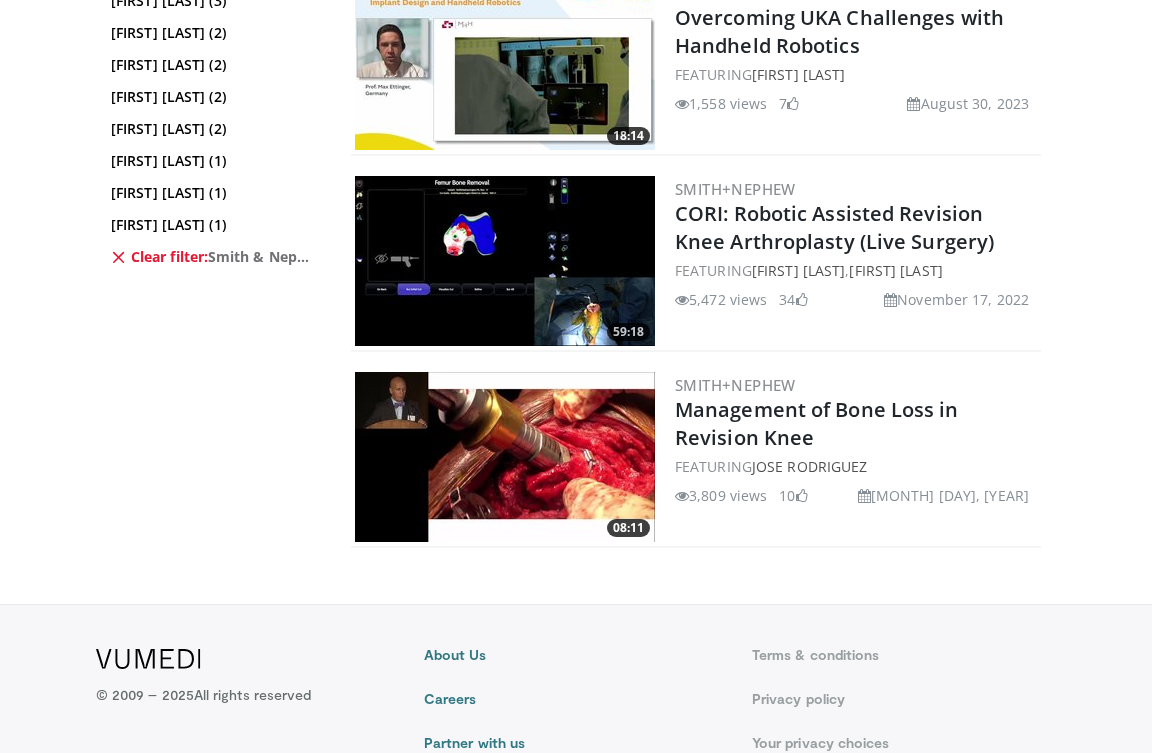 scroll, scrollTop: 2966, scrollLeft: 0, axis: vertical 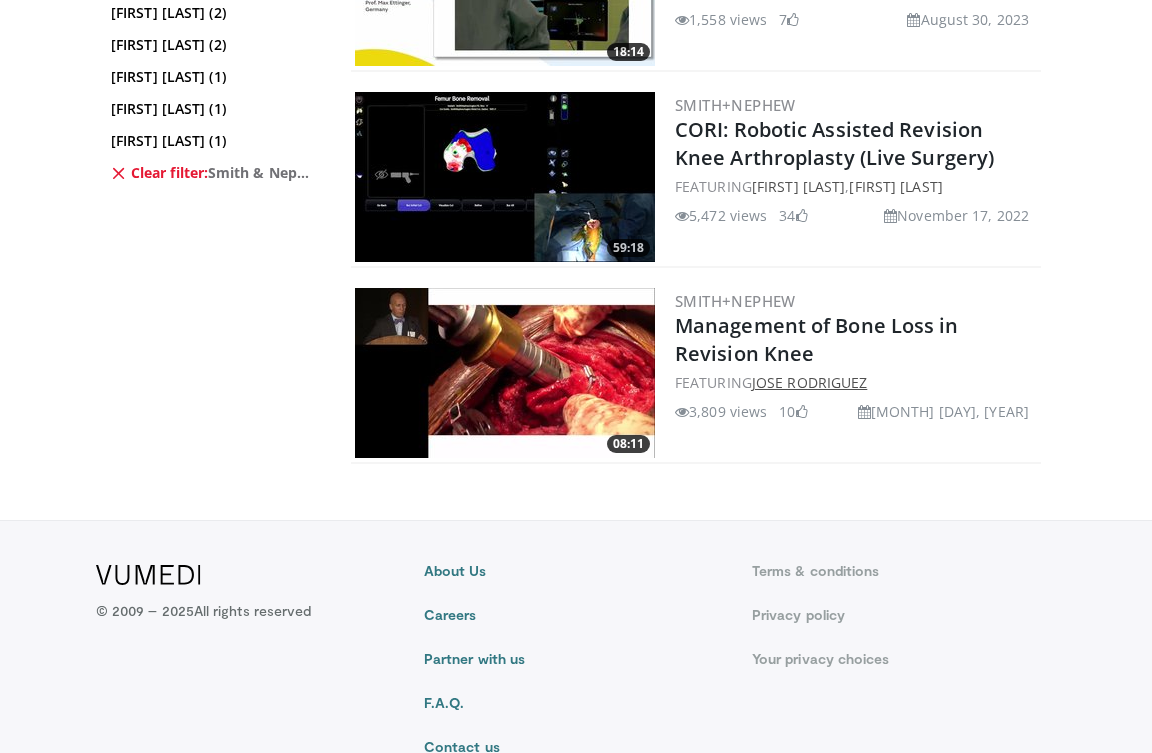 click on "Jose Rodriguez" at bounding box center (809, 382) 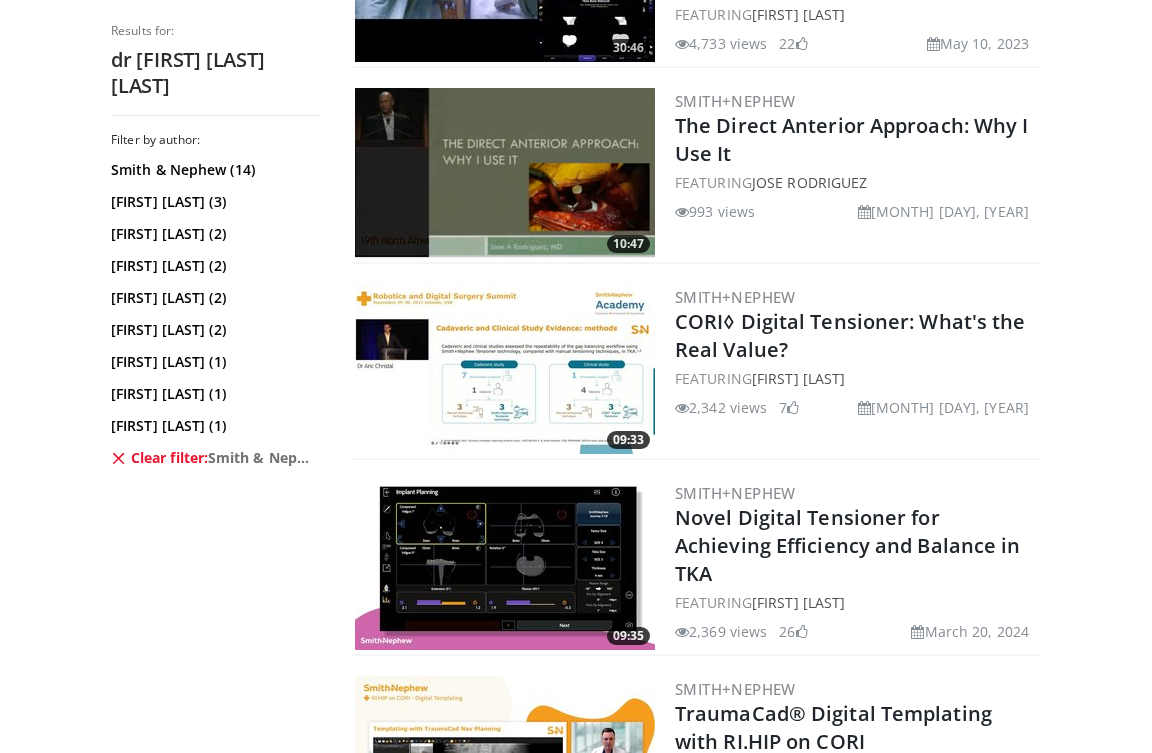 scroll, scrollTop: 1547, scrollLeft: 0, axis: vertical 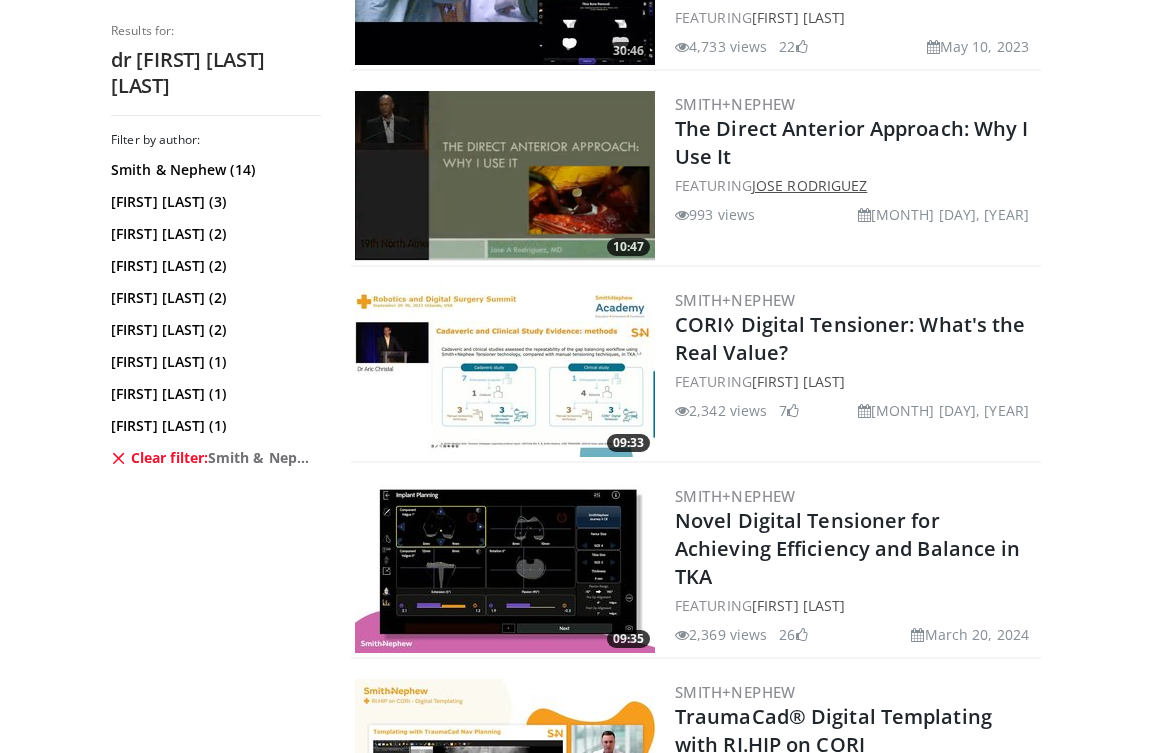 click on "Jose Rodriguez" at bounding box center (809, 185) 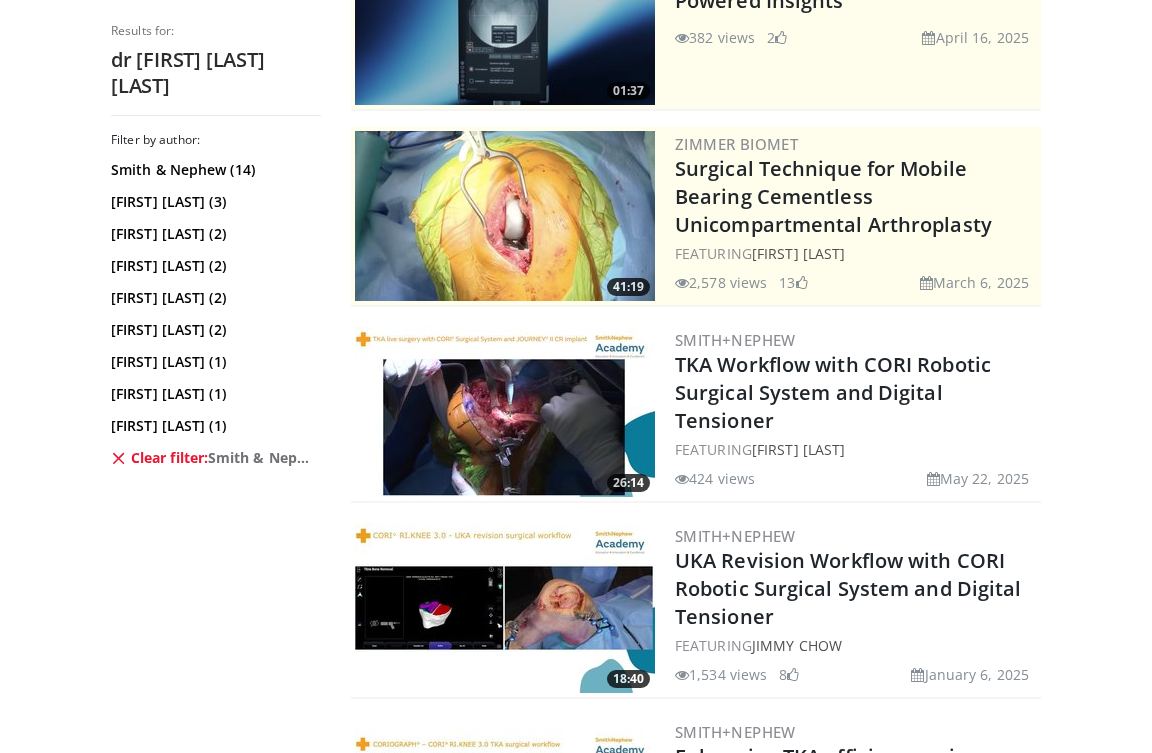 scroll, scrollTop: 0, scrollLeft: 0, axis: both 